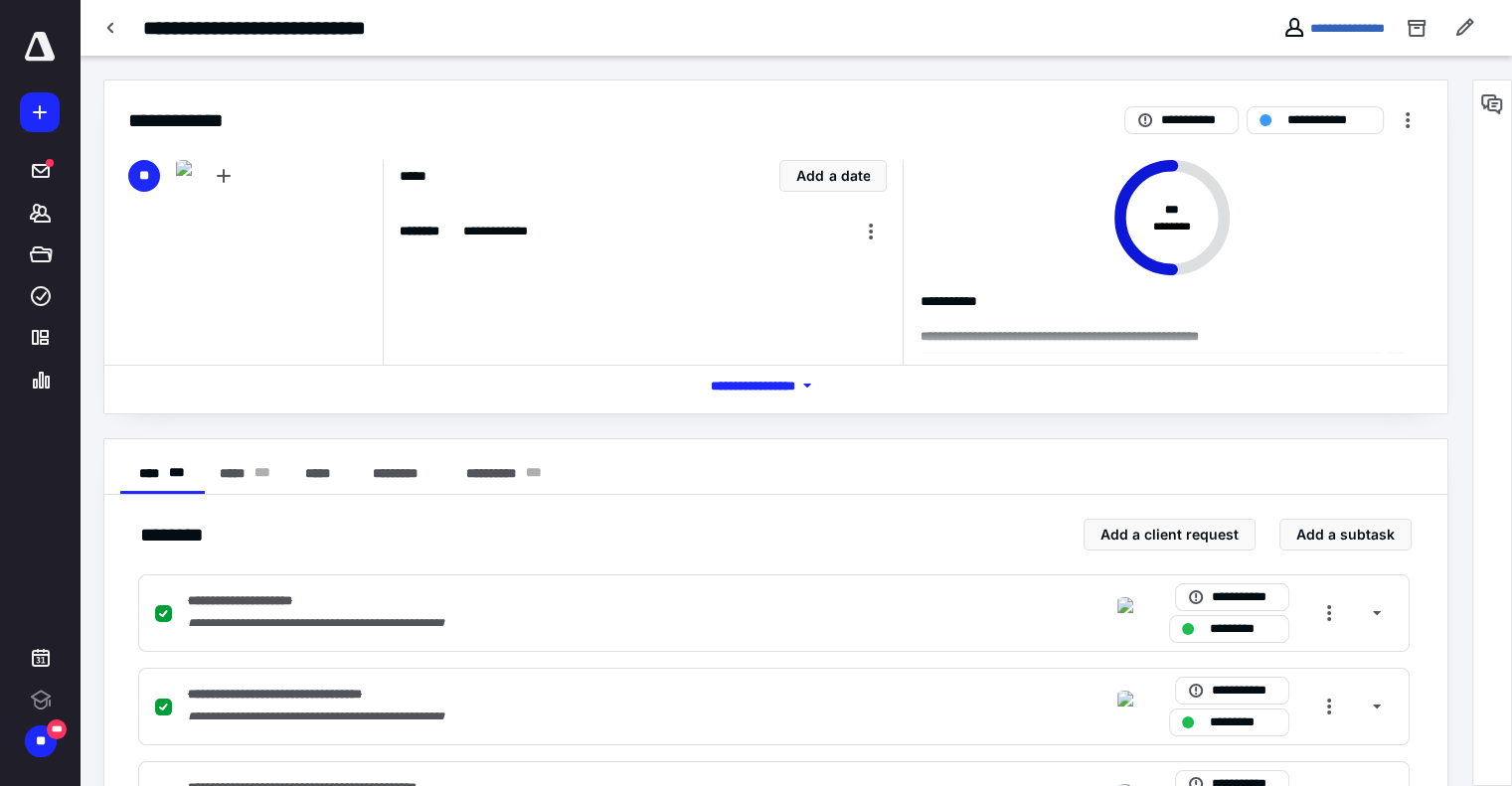 scroll, scrollTop: 0, scrollLeft: 0, axis: both 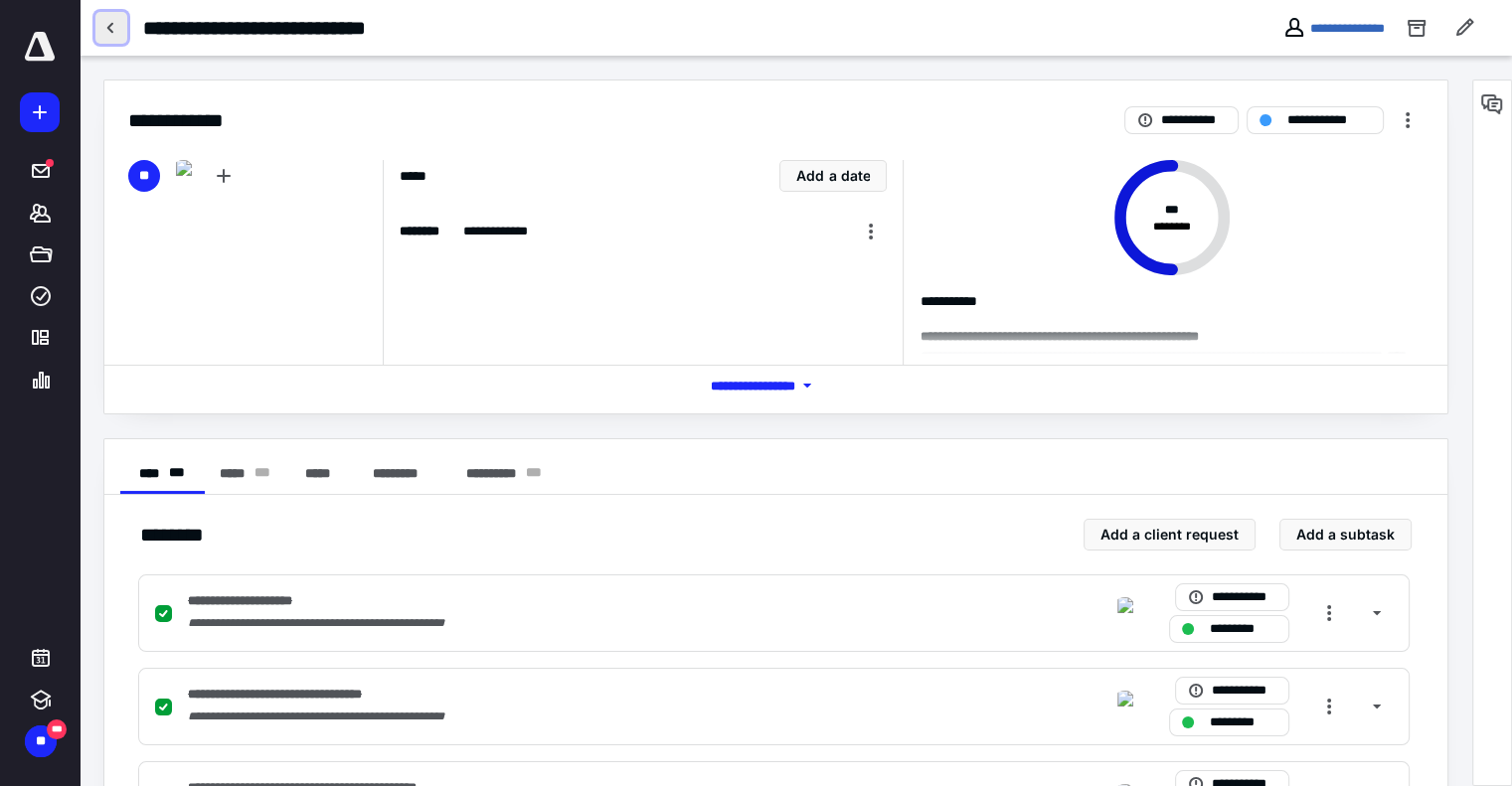 click at bounding box center [111, 28] 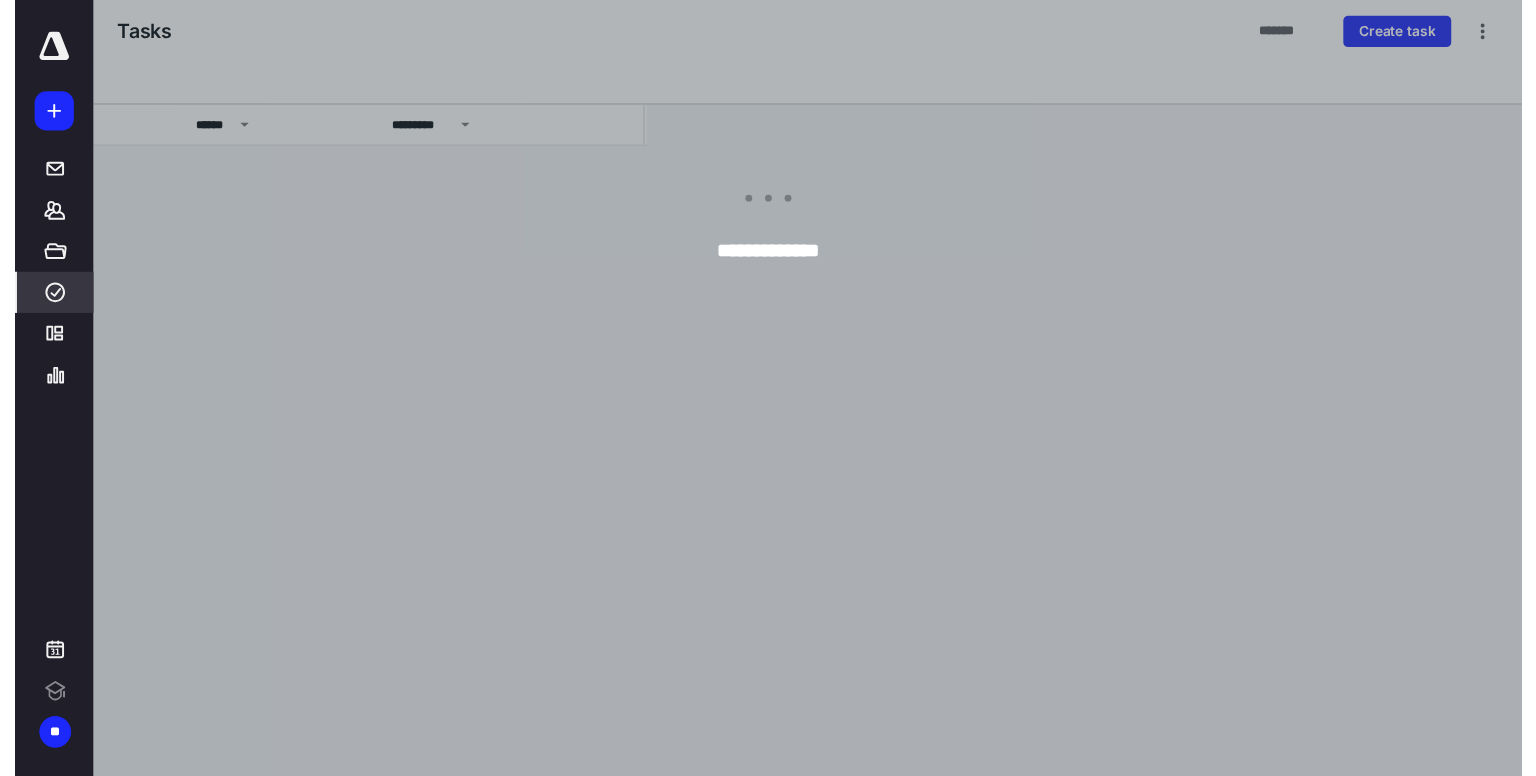 scroll, scrollTop: 0, scrollLeft: 0, axis: both 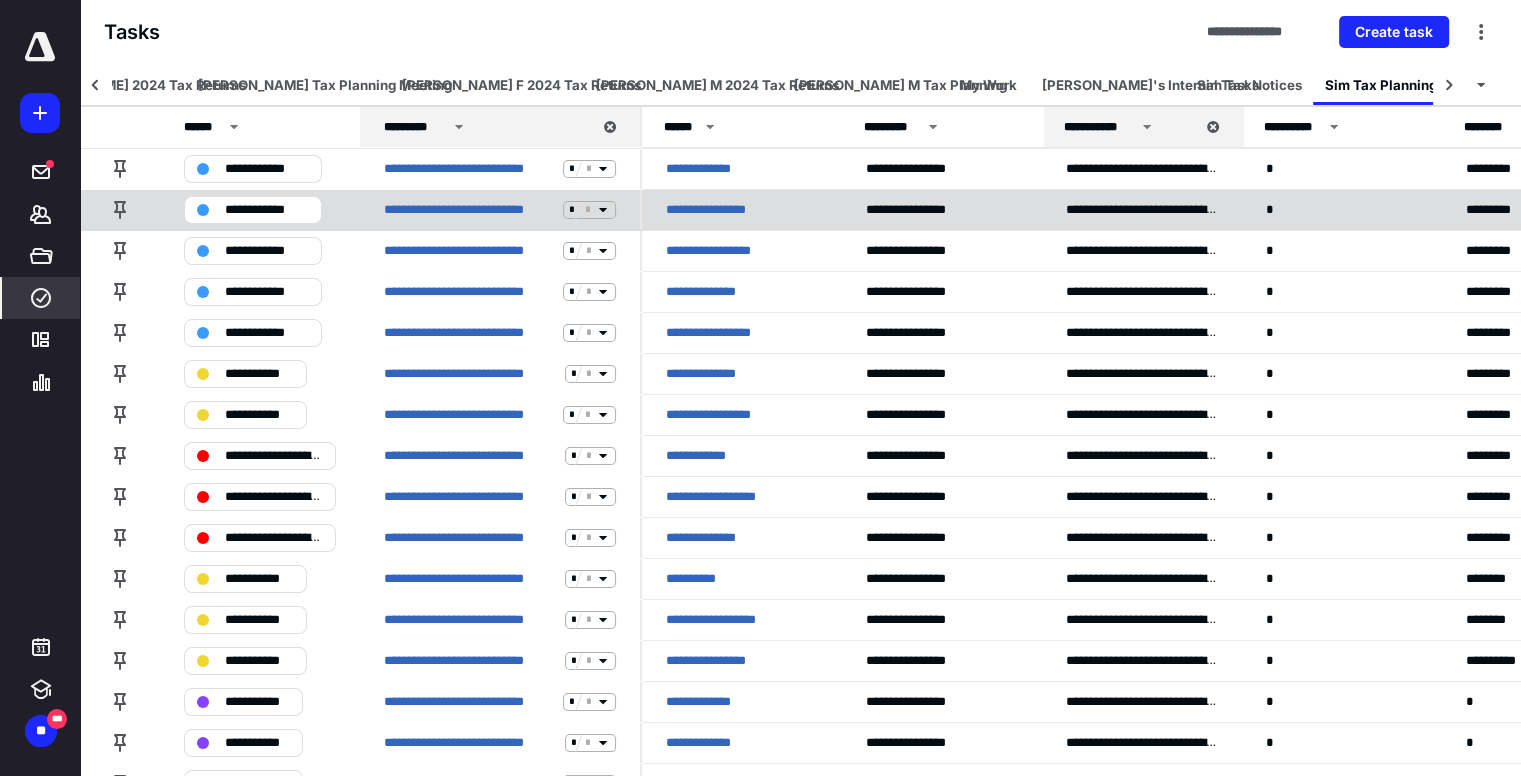 click on "**********" at bounding box center (719, 210) 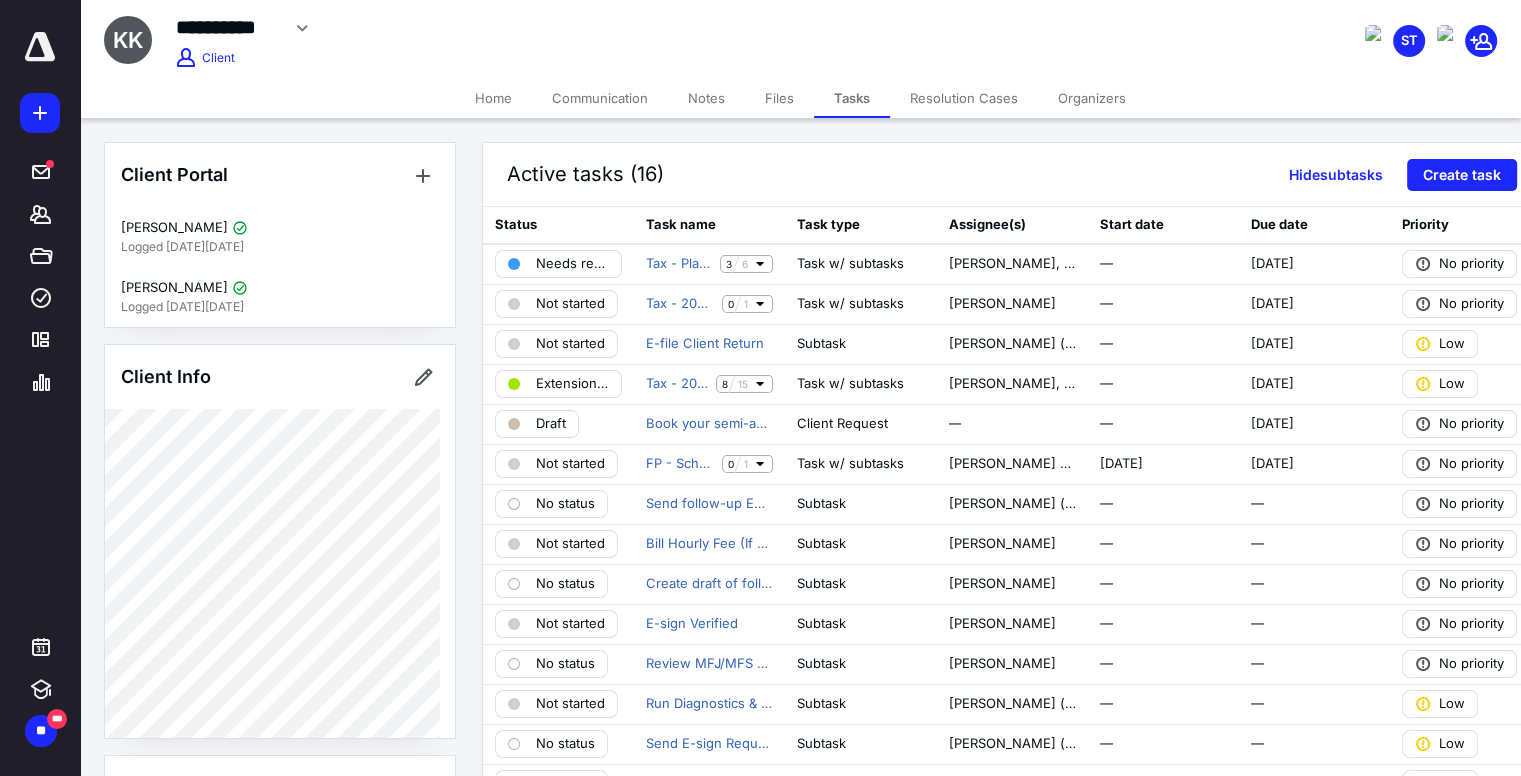 click on "Files" at bounding box center (779, 98) 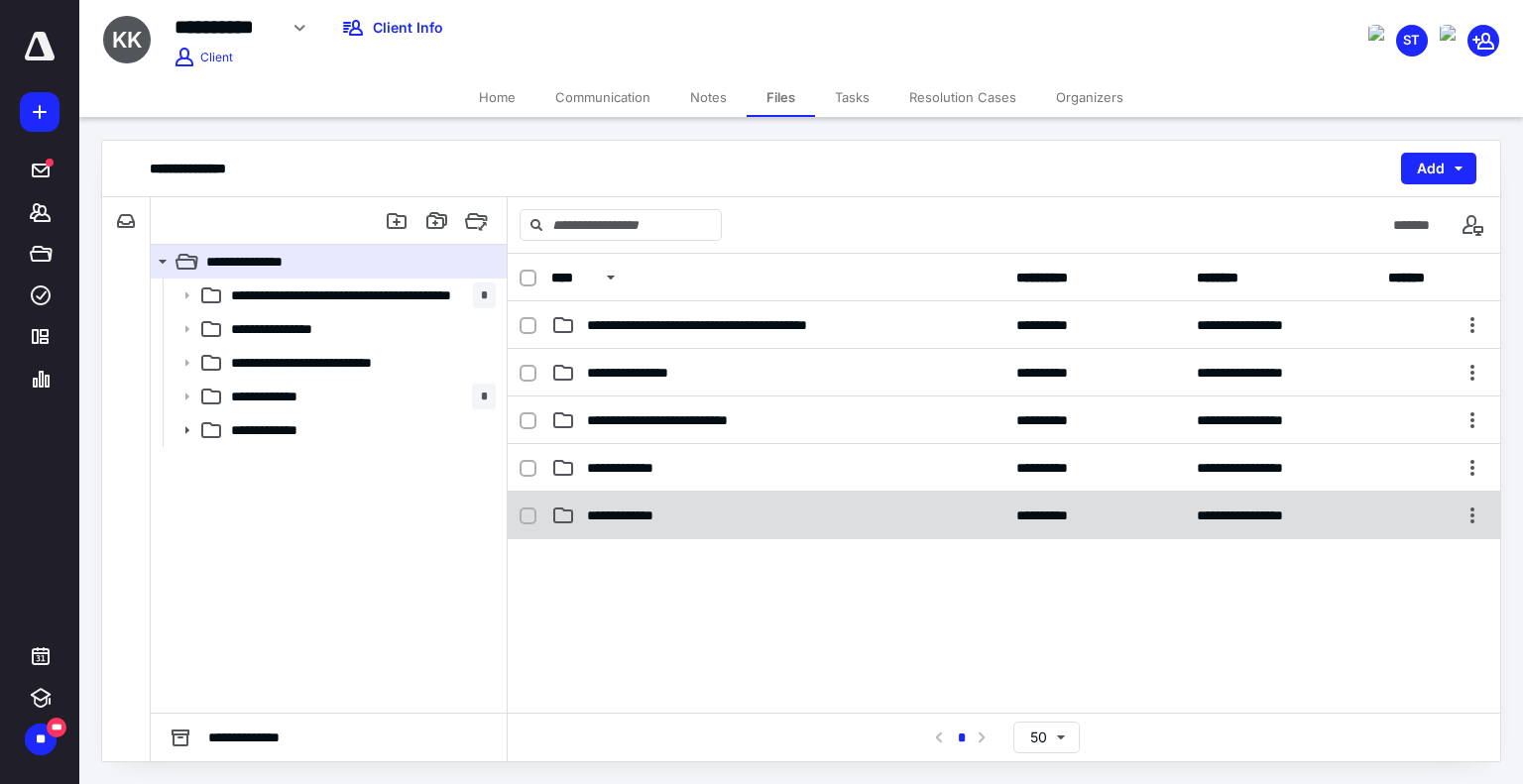 click on "**********" at bounding box center (1003, 515) 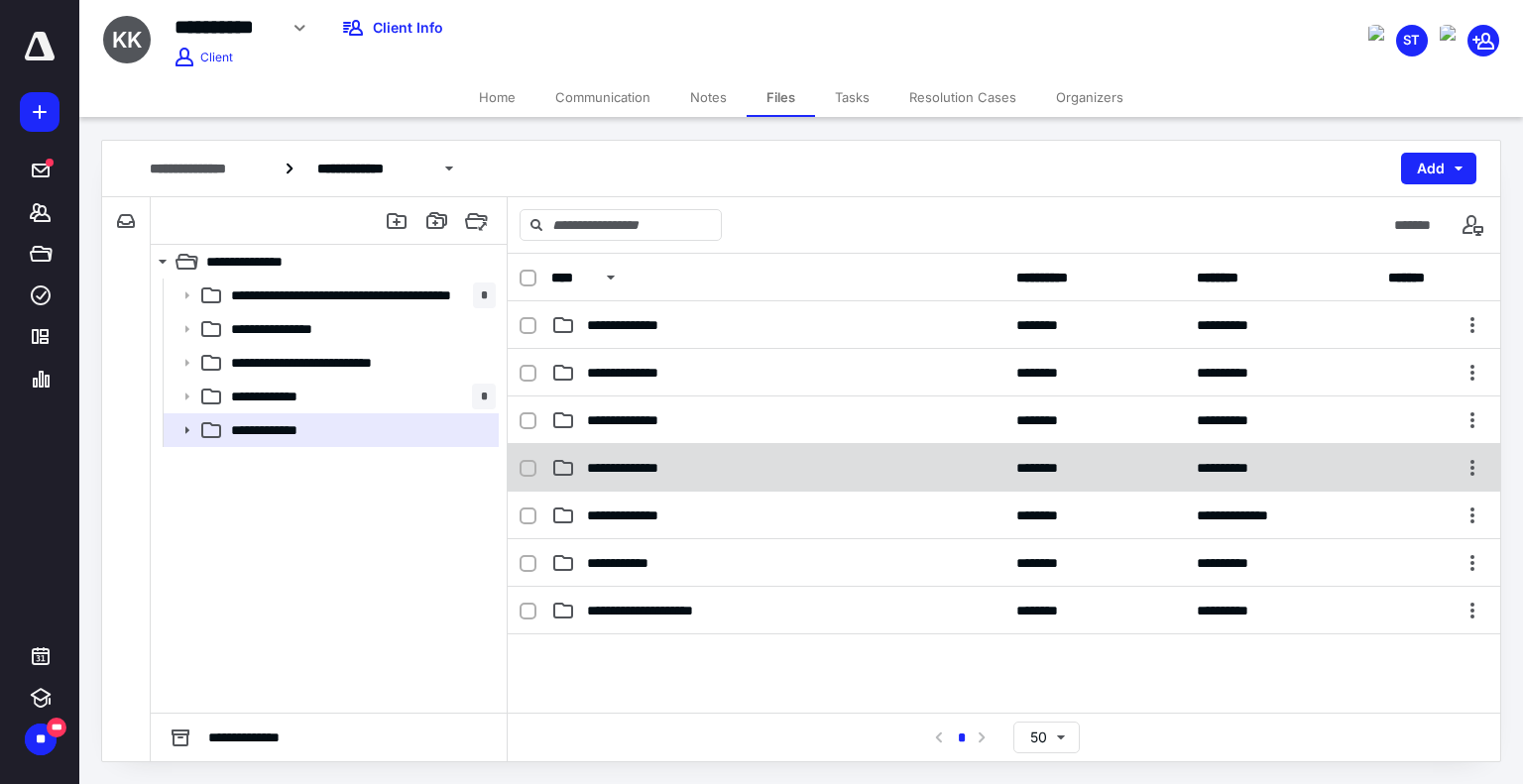 click on "**********" at bounding box center [777, 468] 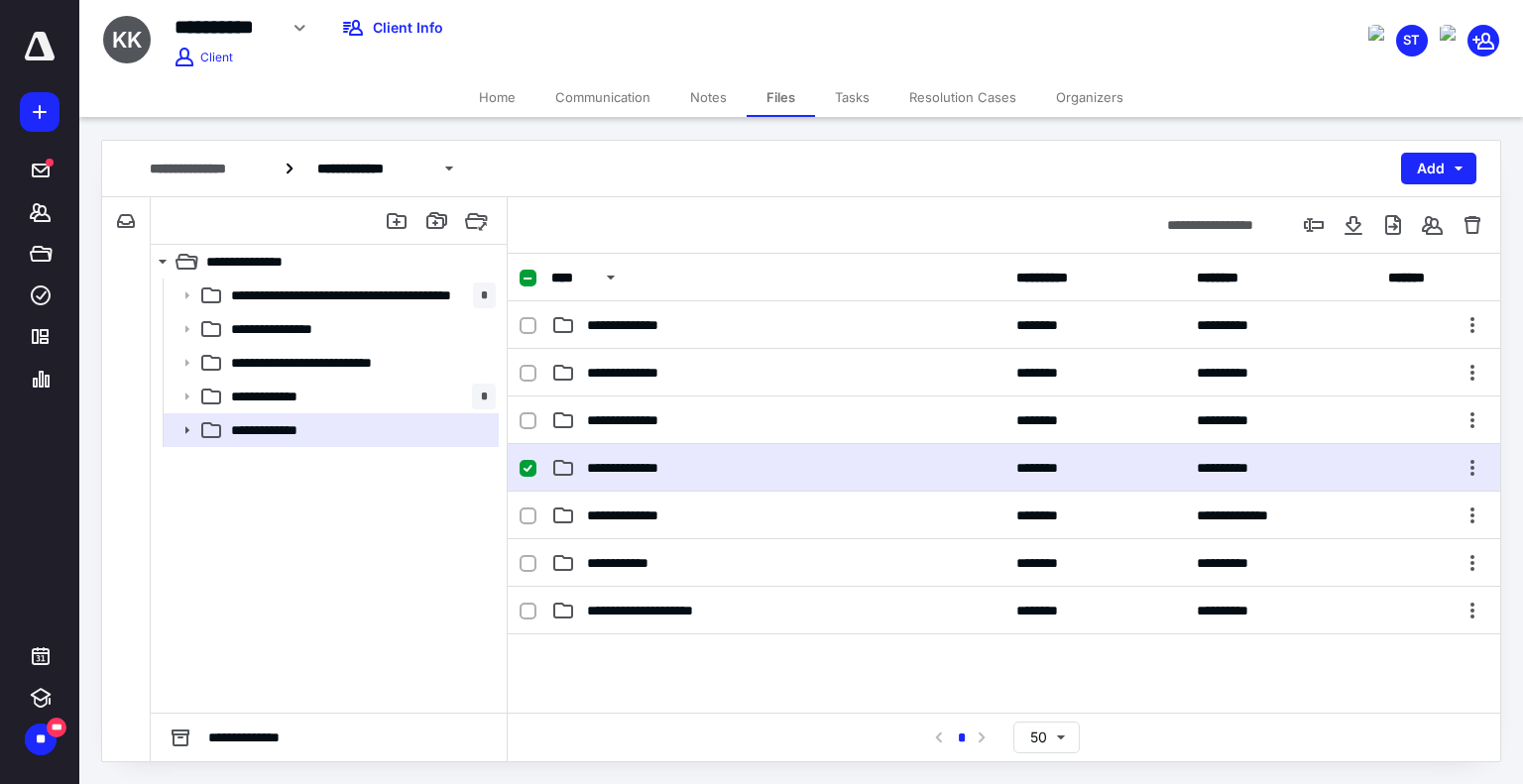 click on "**********" at bounding box center [777, 468] 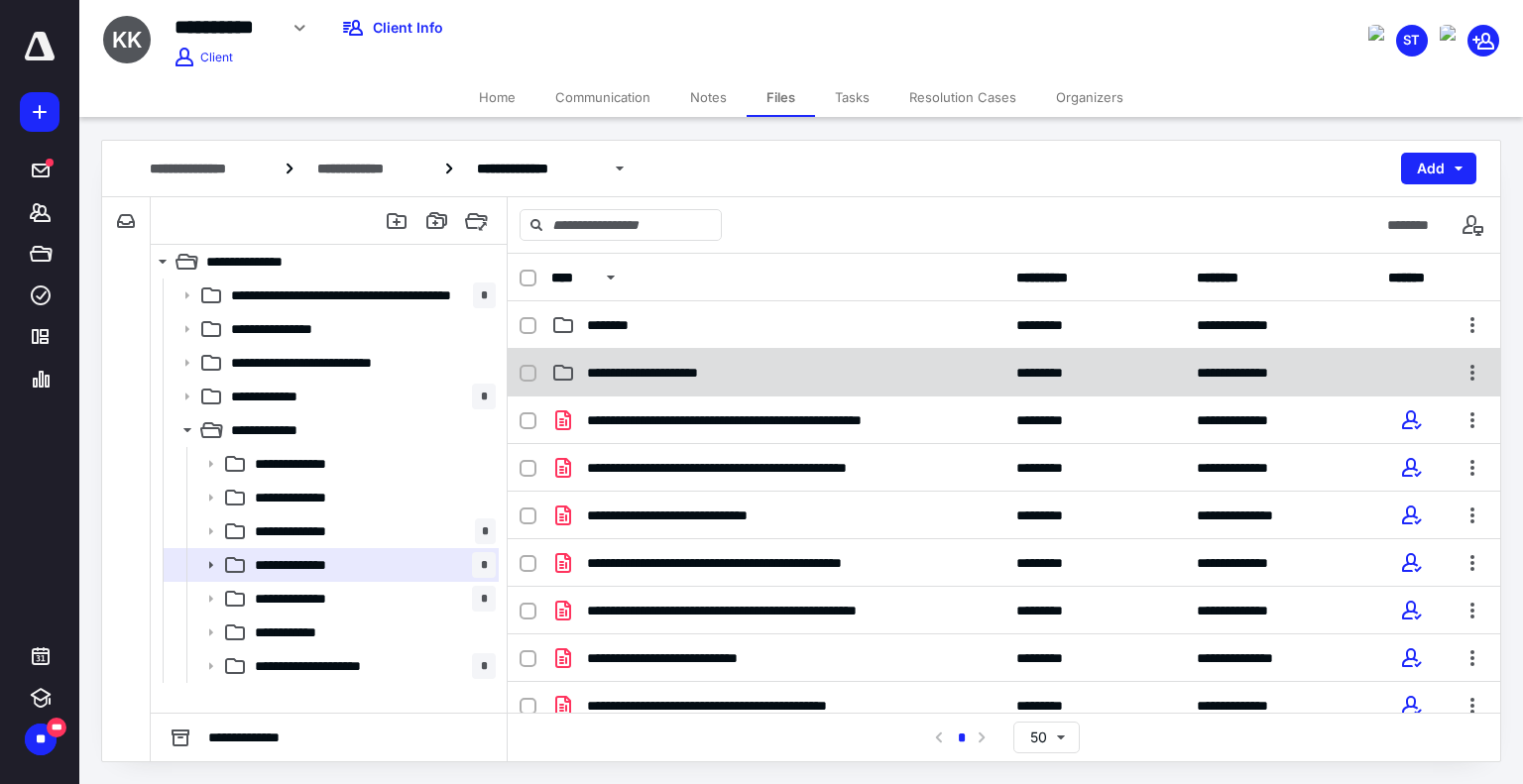 click on "**********" at bounding box center (666, 373) 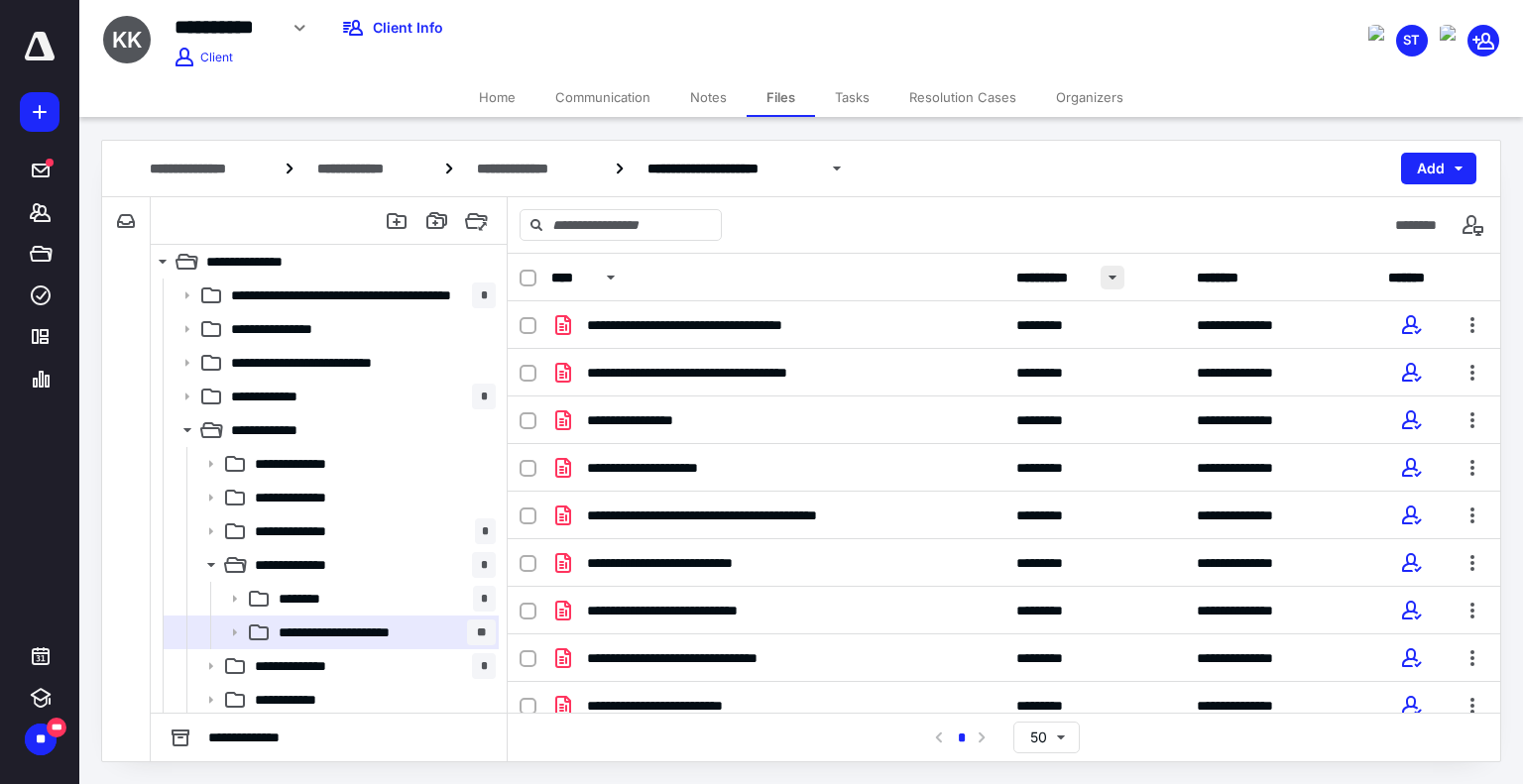 click at bounding box center [1113, 278] 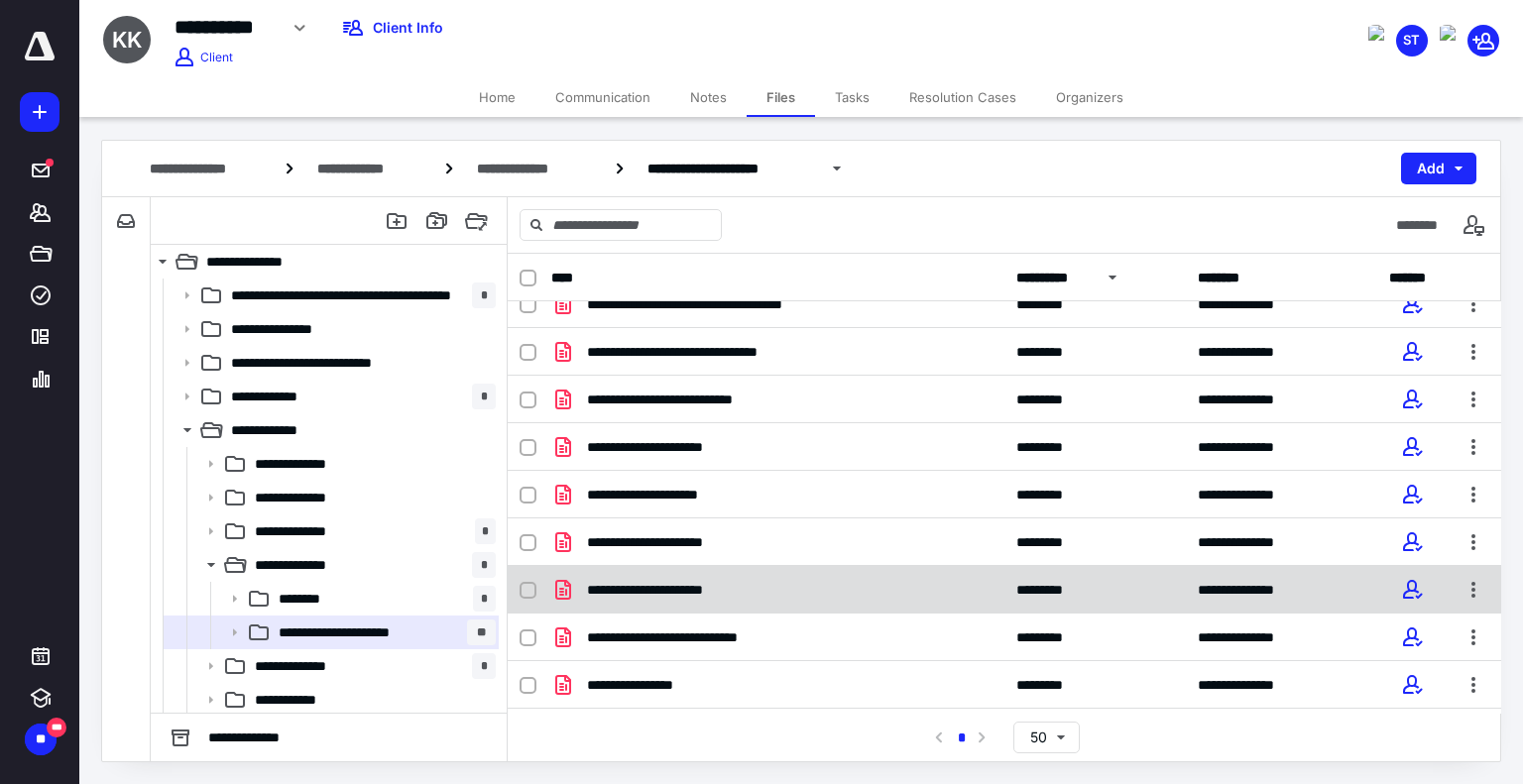 scroll, scrollTop: 99, scrollLeft: 0, axis: vertical 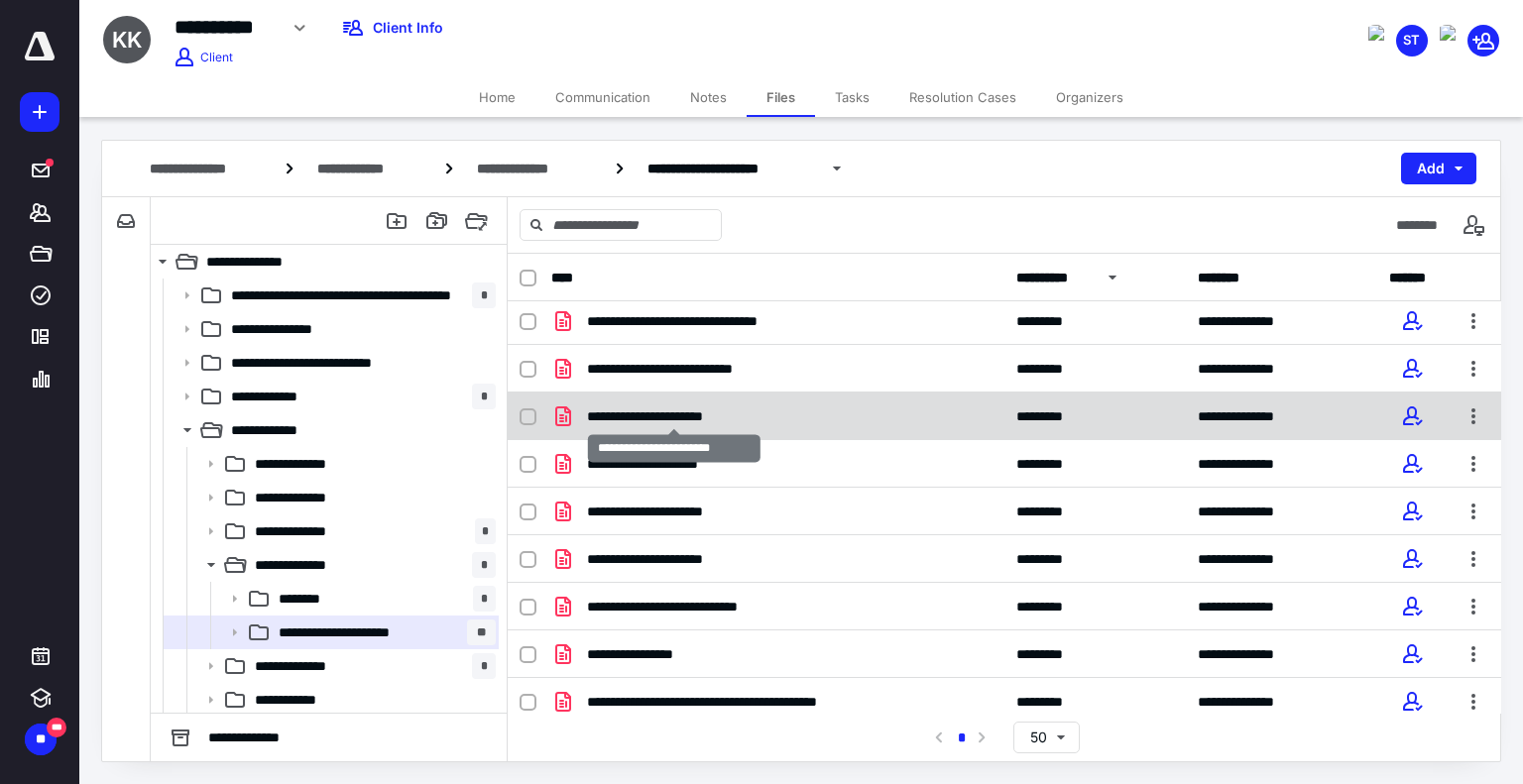 click on "**********" at bounding box center [674, 416] 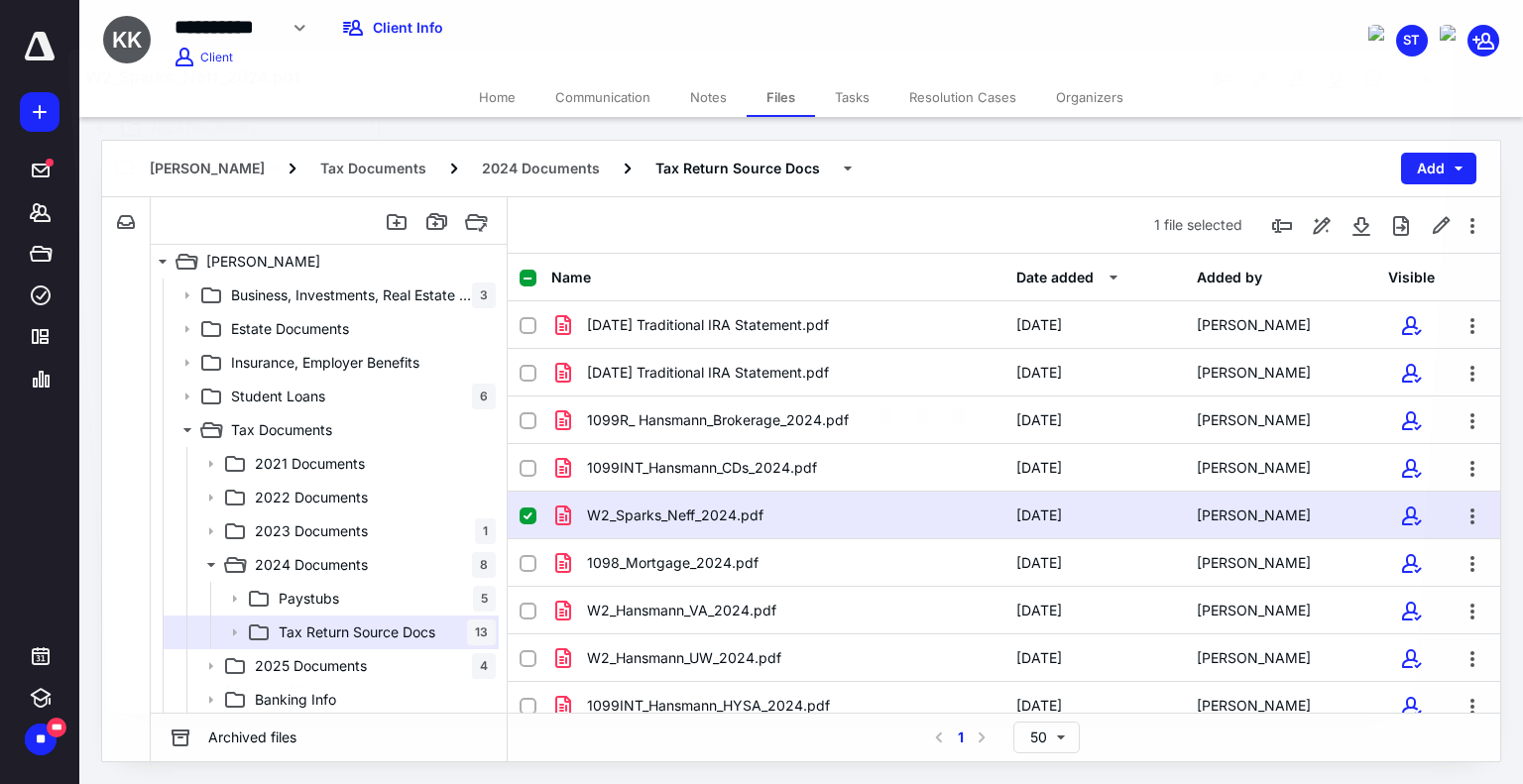 scroll, scrollTop: 99, scrollLeft: 0, axis: vertical 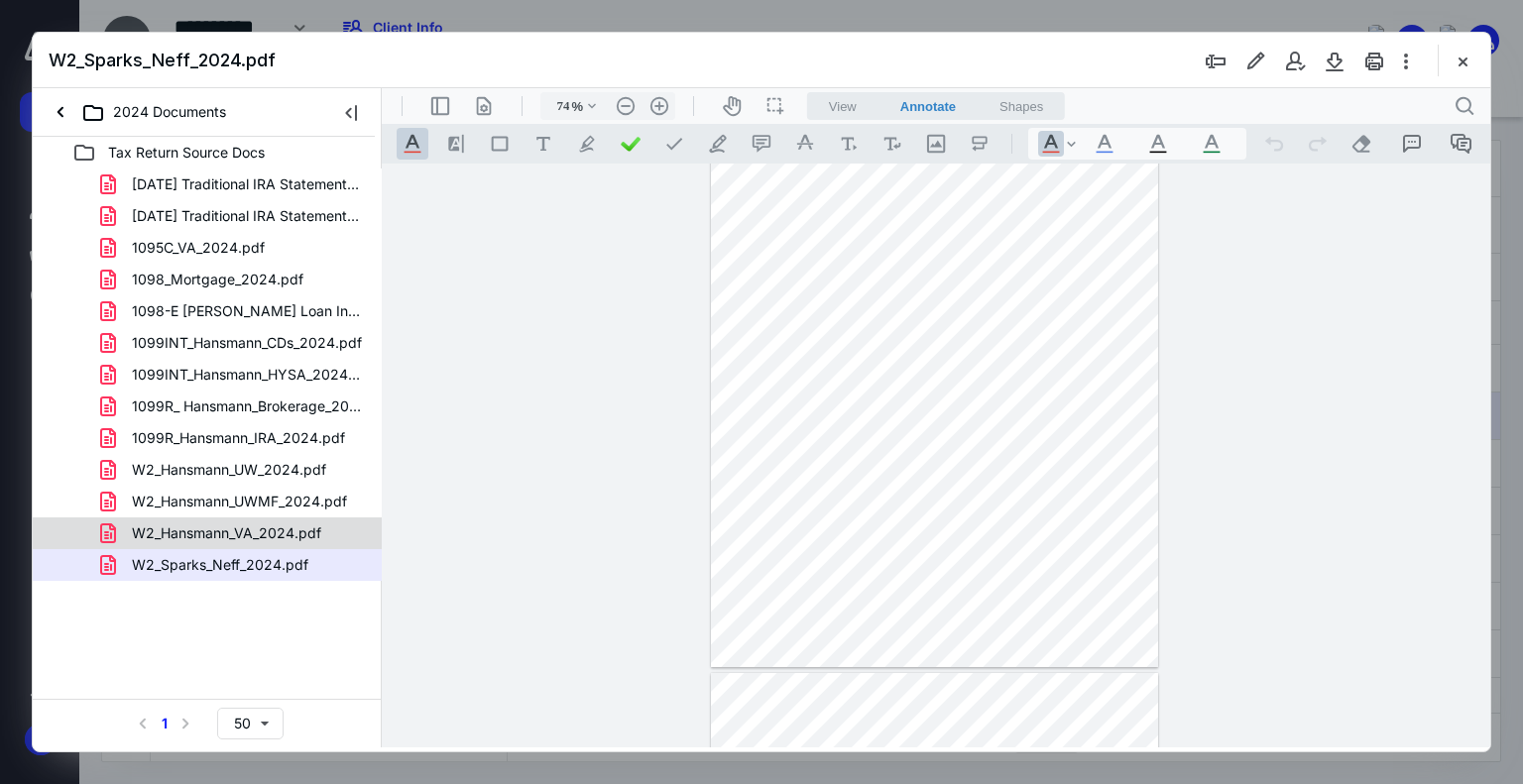 click on "W2_Hansmann_VA_2024.pdf" at bounding box center (207, 533) 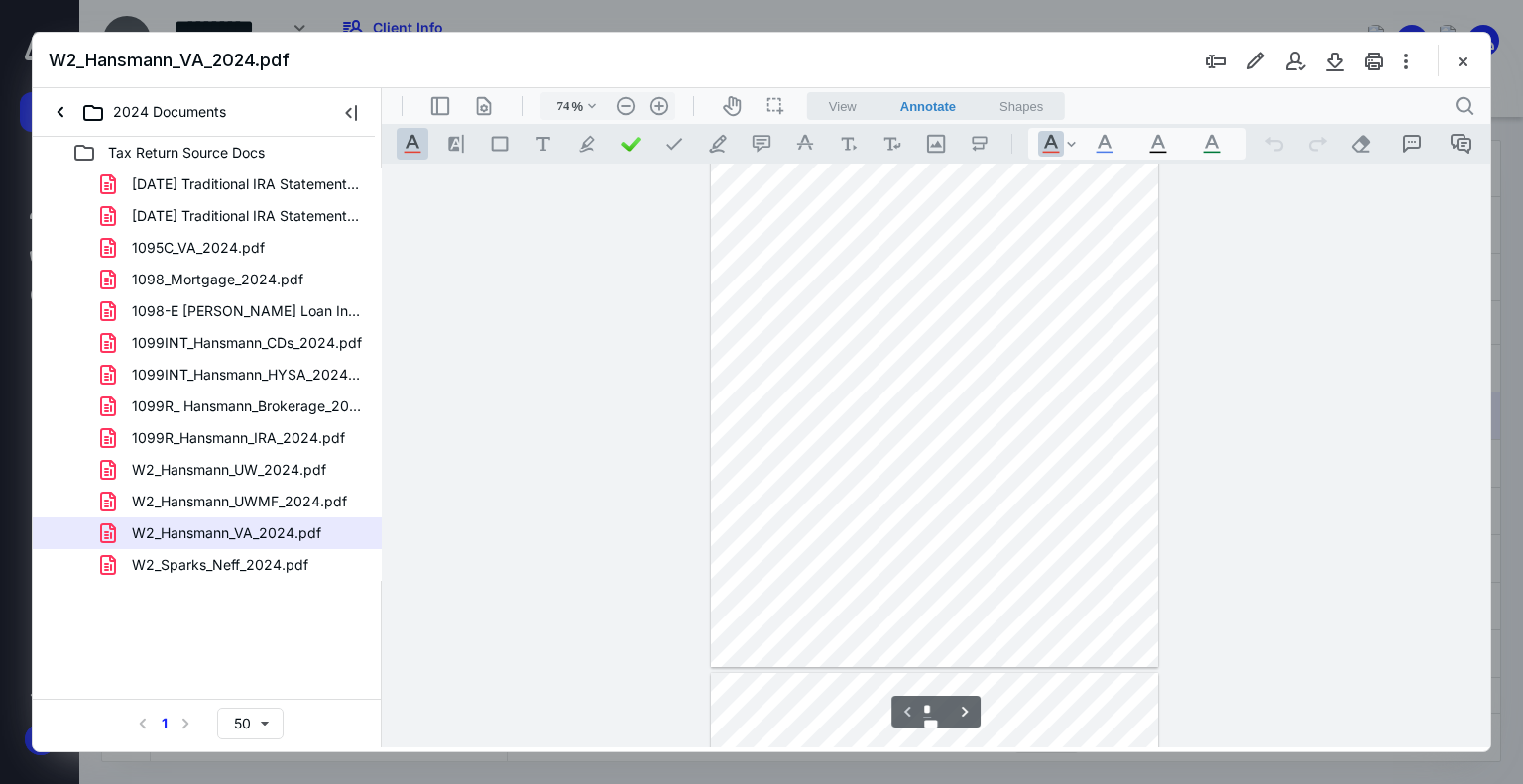 scroll, scrollTop: 0, scrollLeft: 0, axis: both 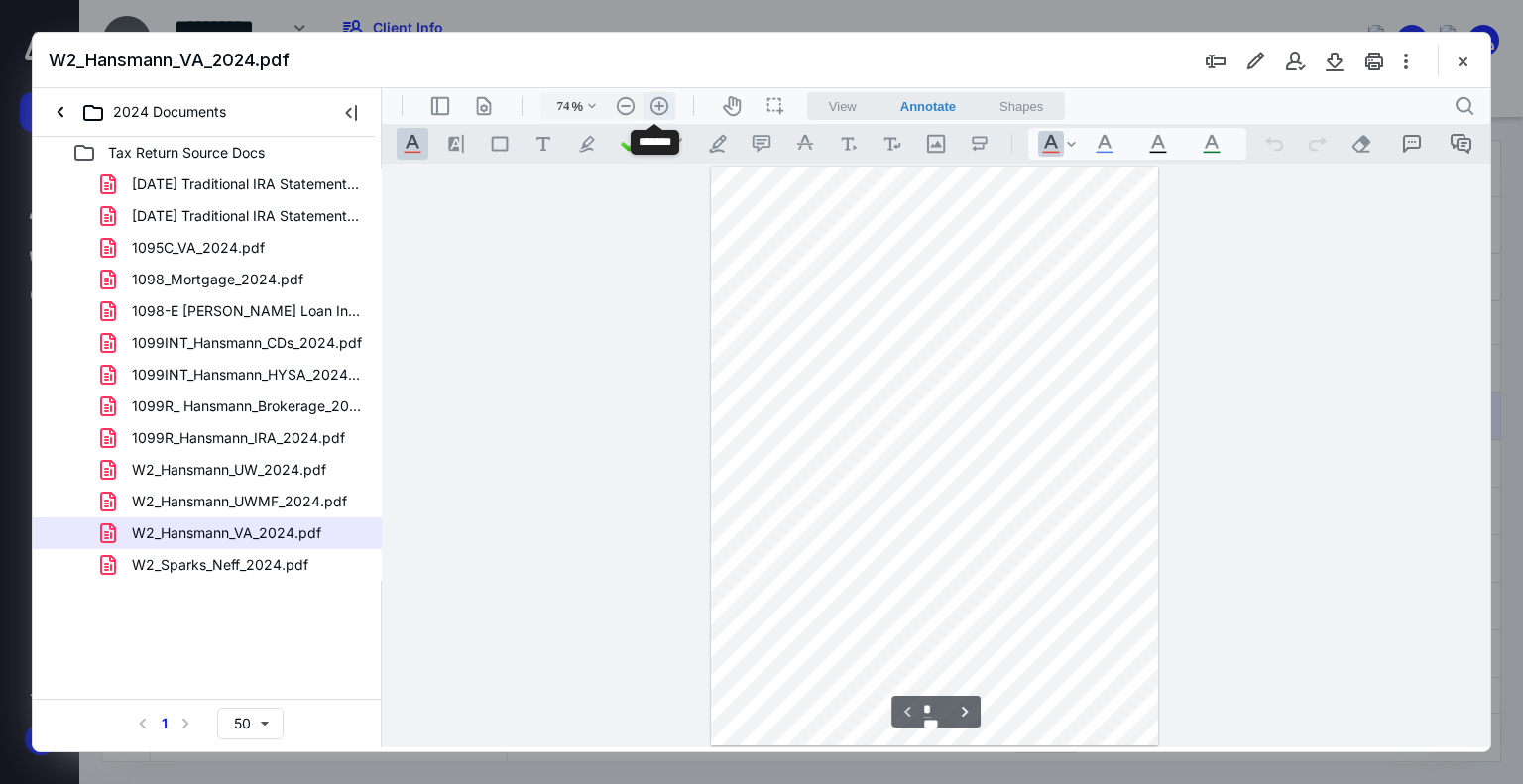 click on ".cls-1{fill:#abb0c4;} icon - header - zoom - in - line" at bounding box center [659, 106] 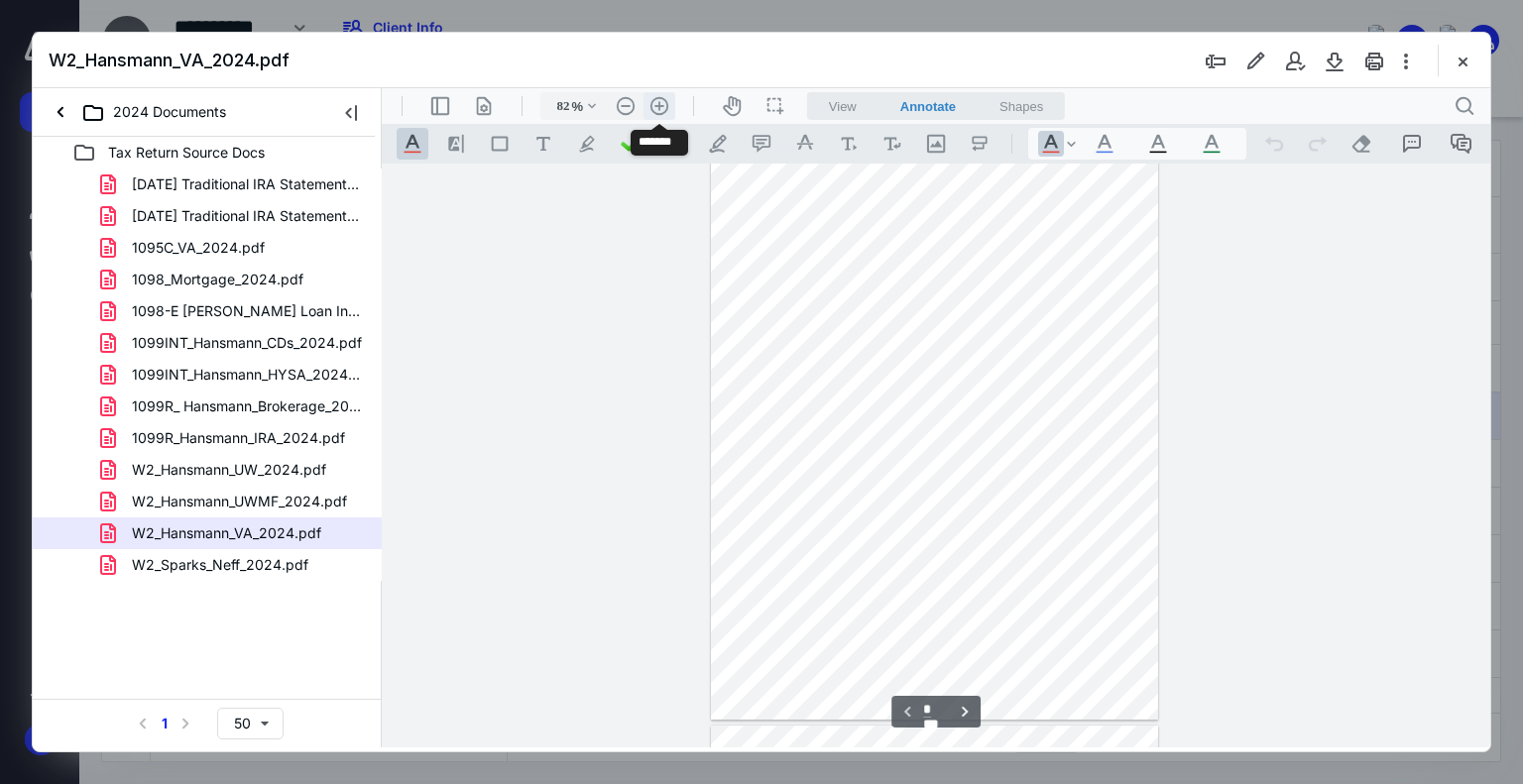 click on ".cls-1{fill:#abb0c4;} icon - header - zoom - in - line" at bounding box center [659, 106] 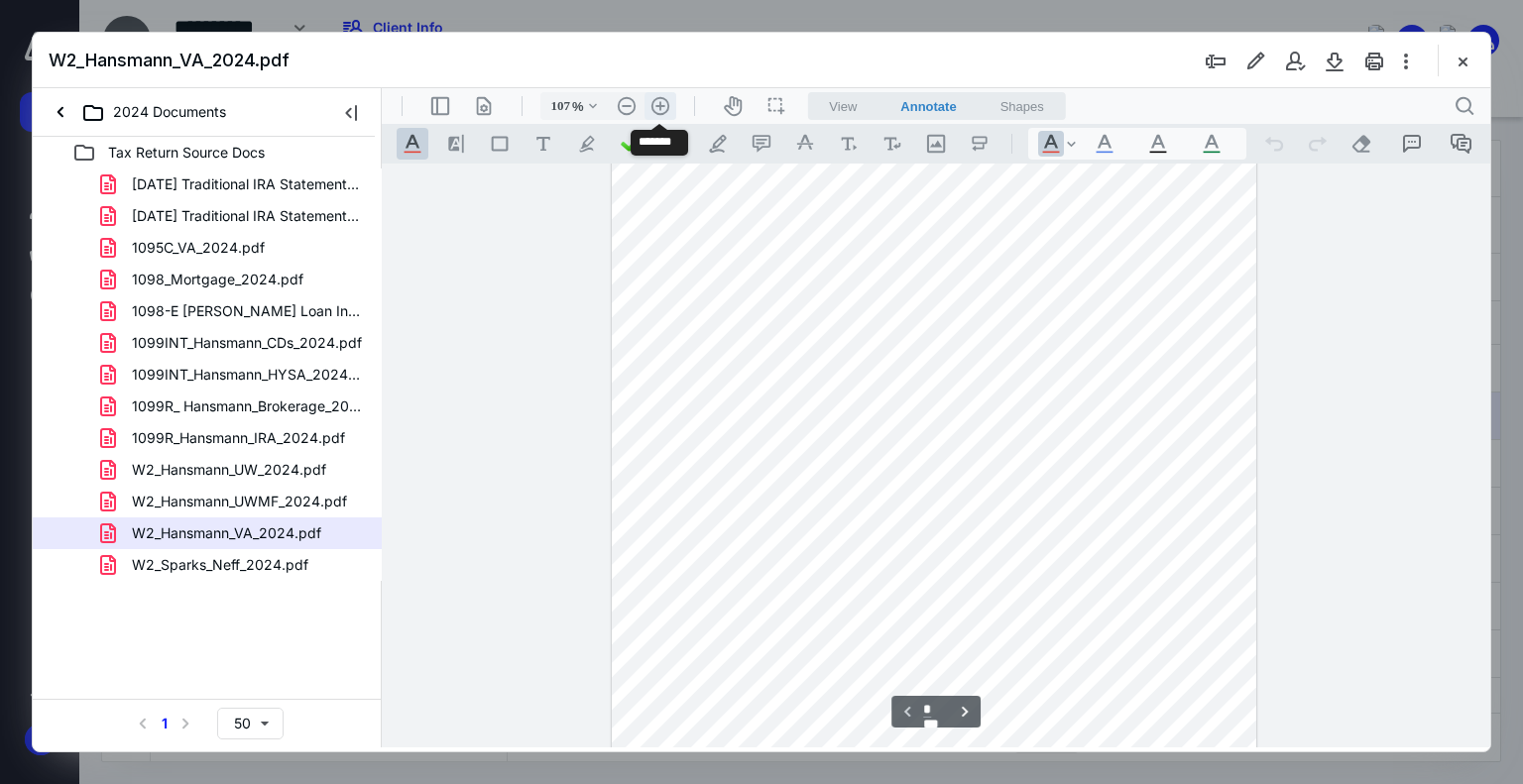 click on ".cls-1{fill:#abb0c4;} icon - header - zoom - in - line" at bounding box center (660, 106) 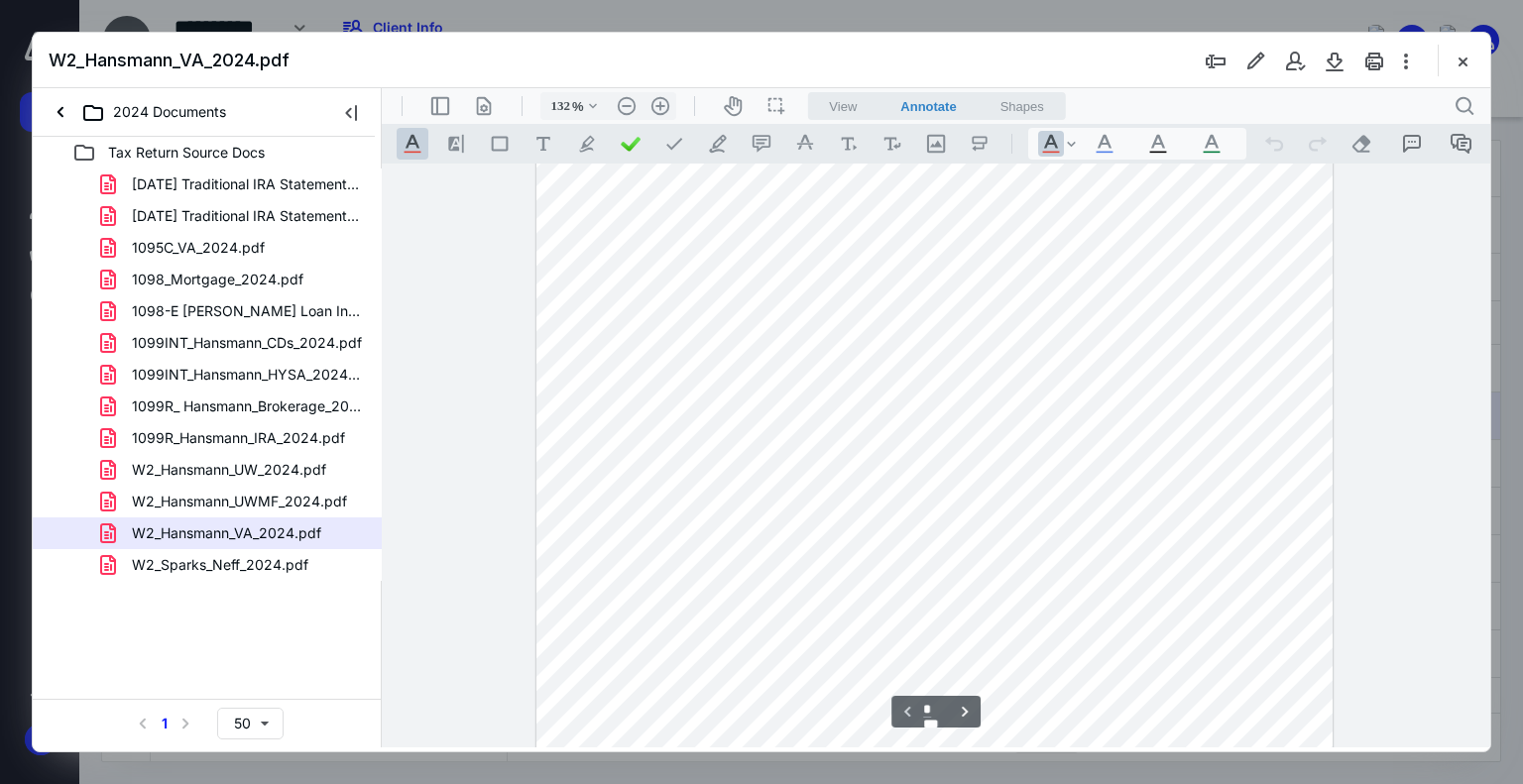 scroll, scrollTop: 0, scrollLeft: 0, axis: both 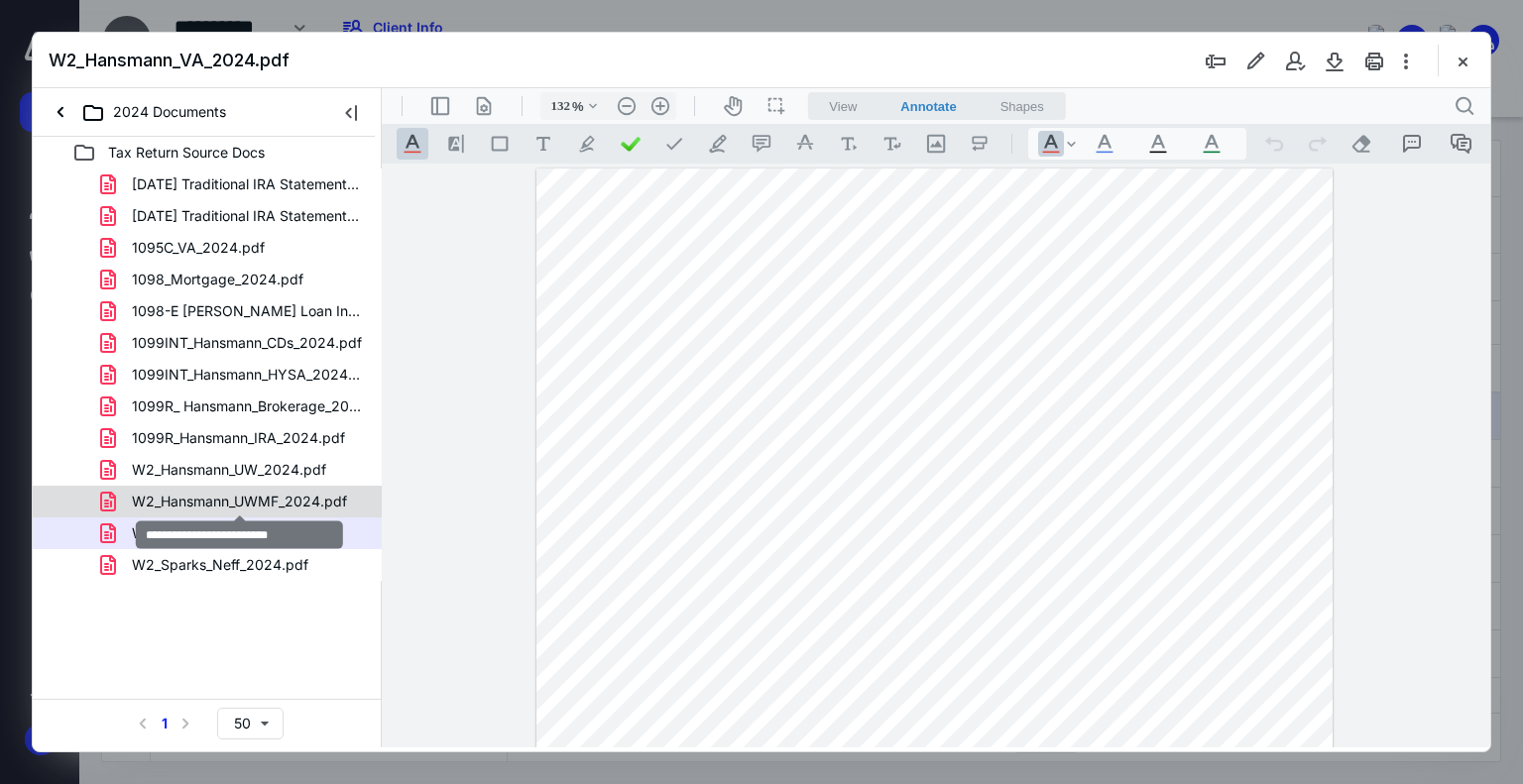 click on "W2_Hansmann_UWMF_2024.pdf" at bounding box center [239, 502] 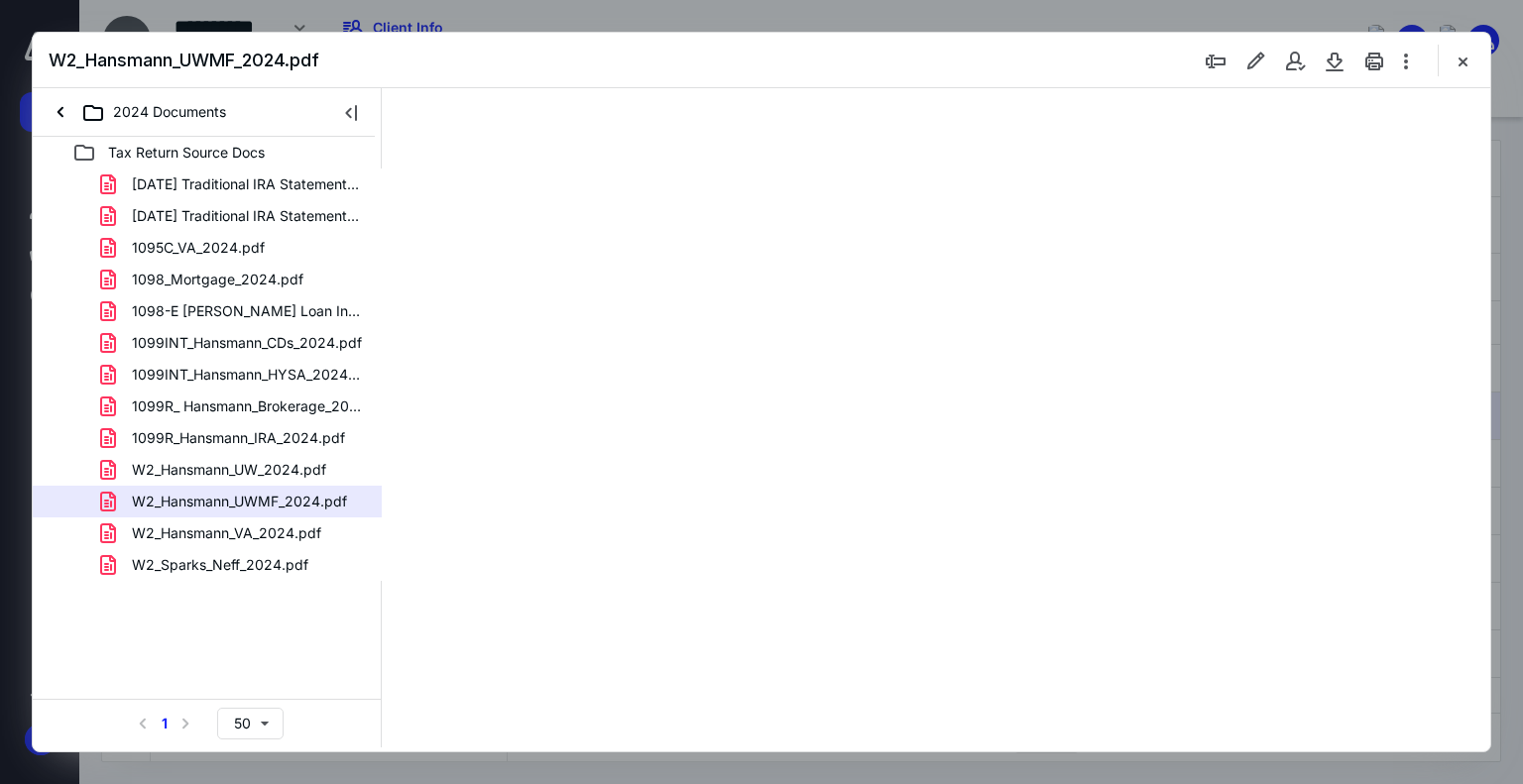 scroll, scrollTop: 0, scrollLeft: 0, axis: both 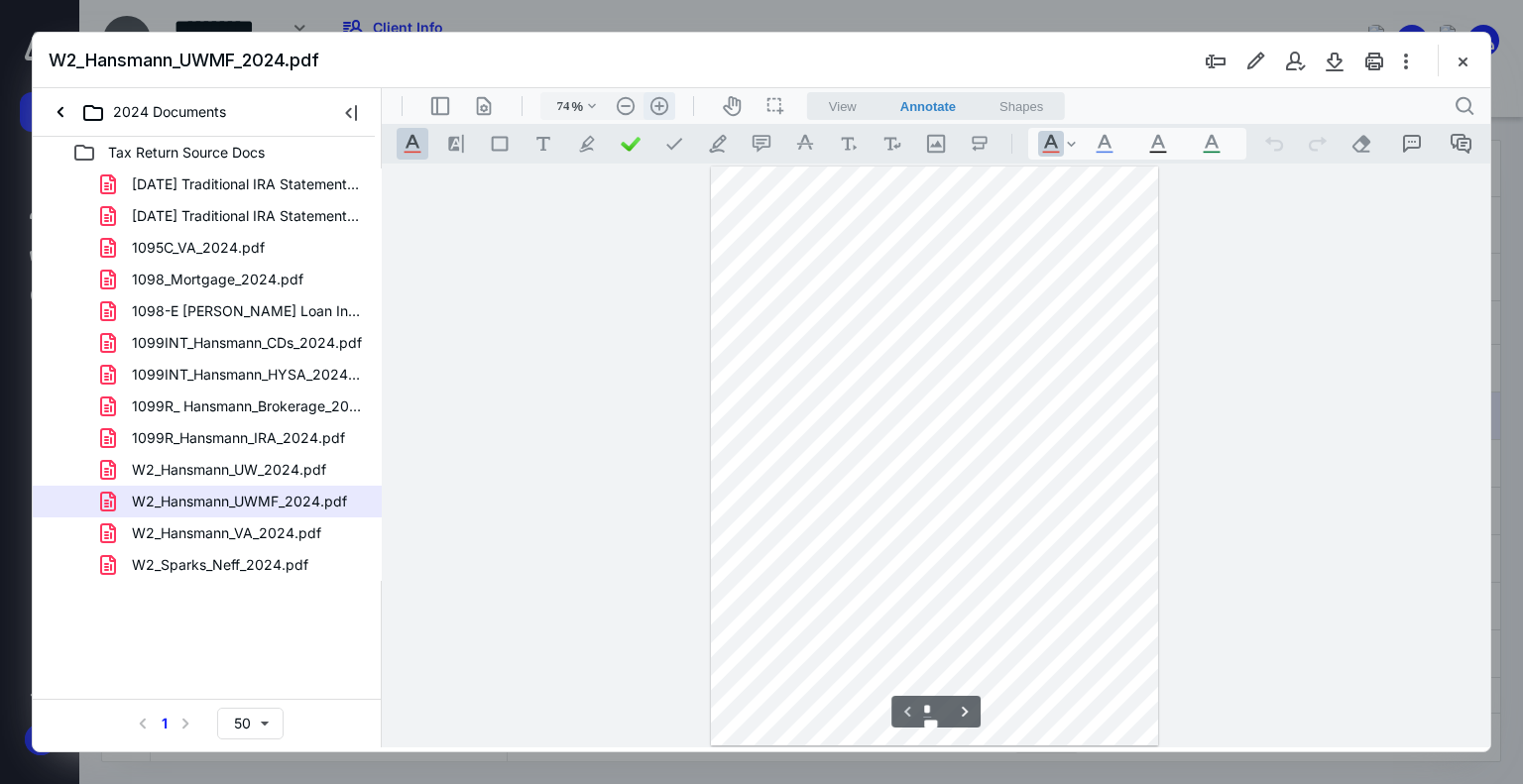 click on ".cls-1{fill:#abb0c4;} icon - header - zoom - in - line" at bounding box center (659, 106) 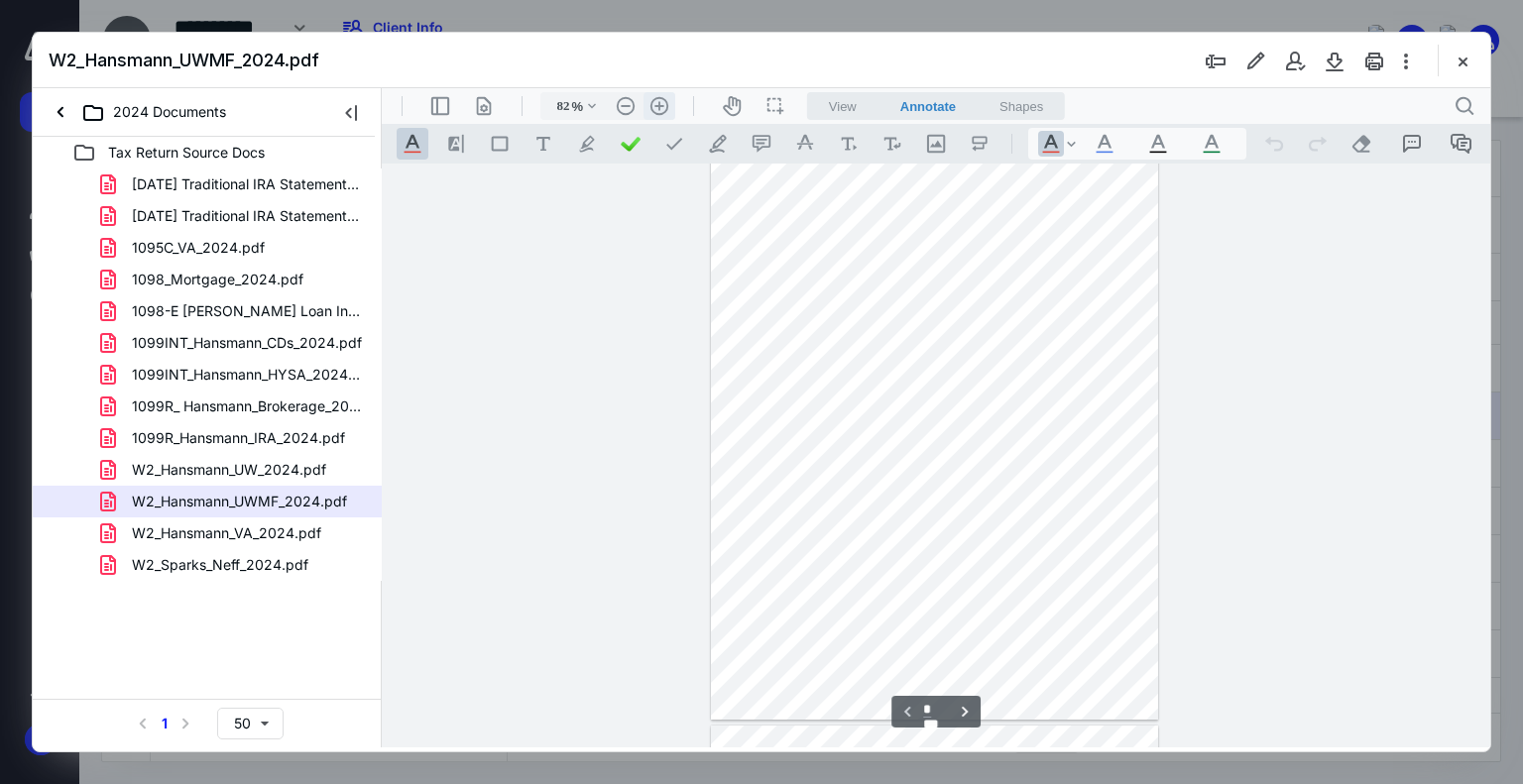 click on ".cls-1{fill:#abb0c4;} icon - header - zoom - in - line" at bounding box center (659, 106) 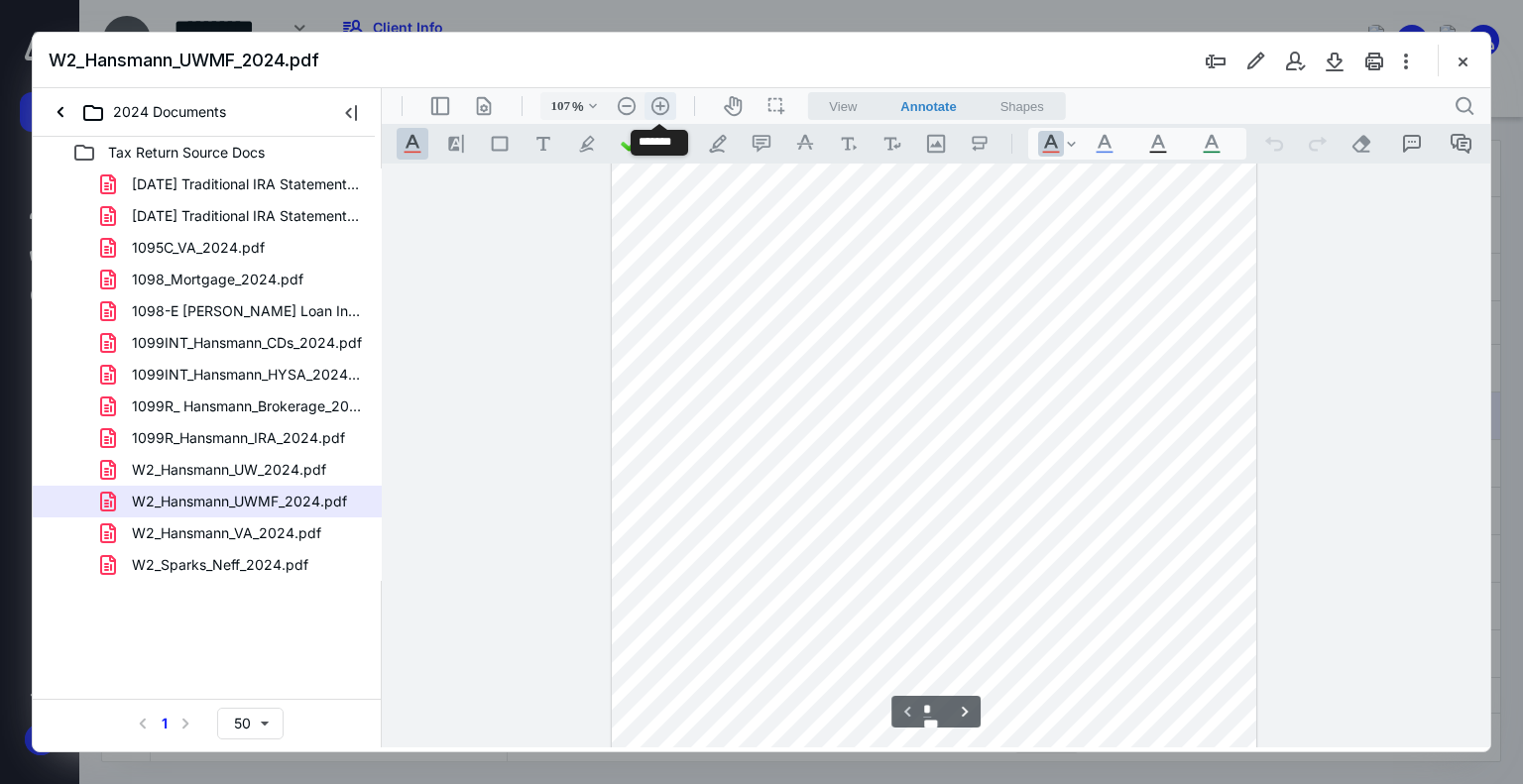 click on ".cls-1{fill:#abb0c4;} icon - header - zoom - in - line" at bounding box center [660, 106] 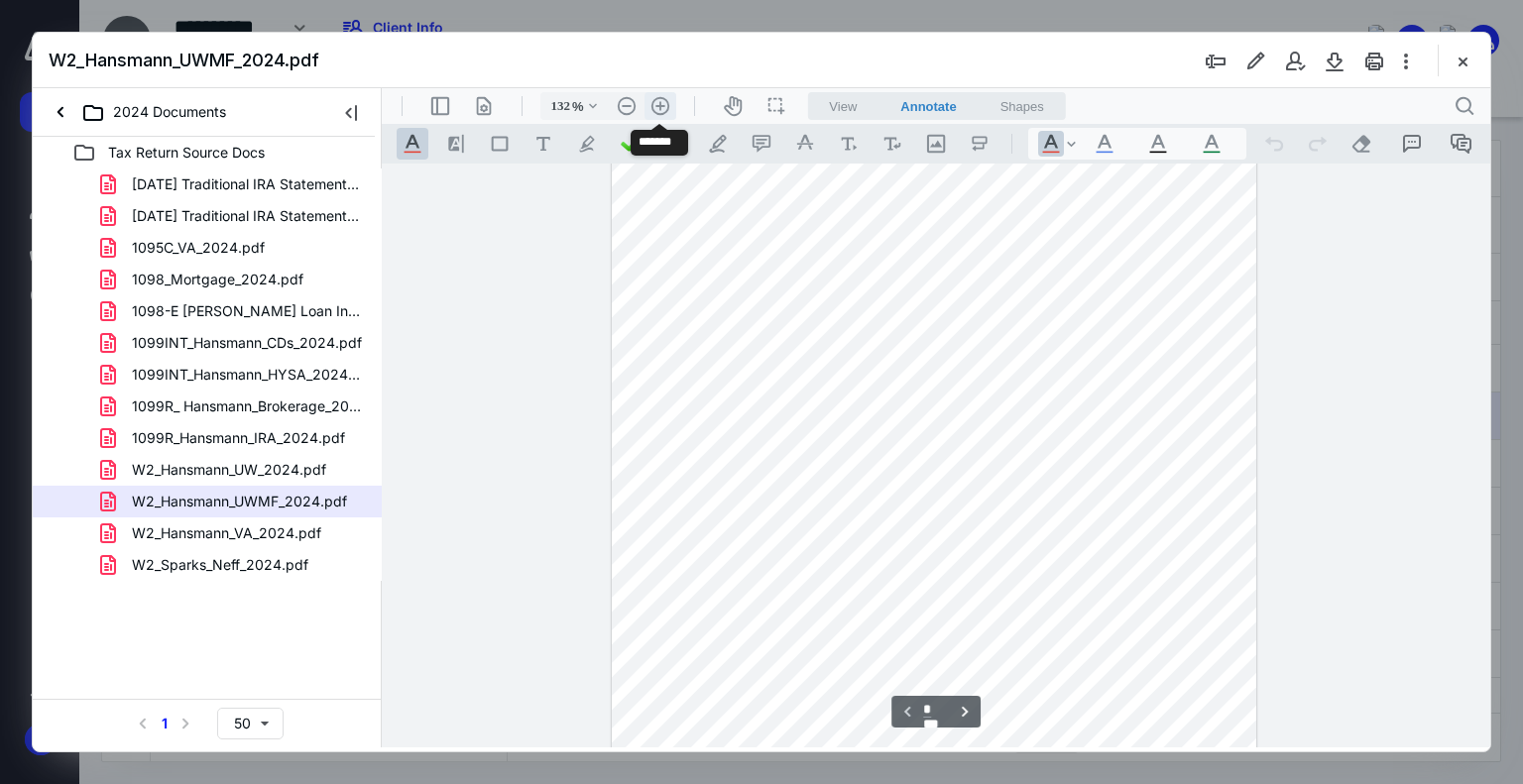 scroll, scrollTop: 198, scrollLeft: 0, axis: vertical 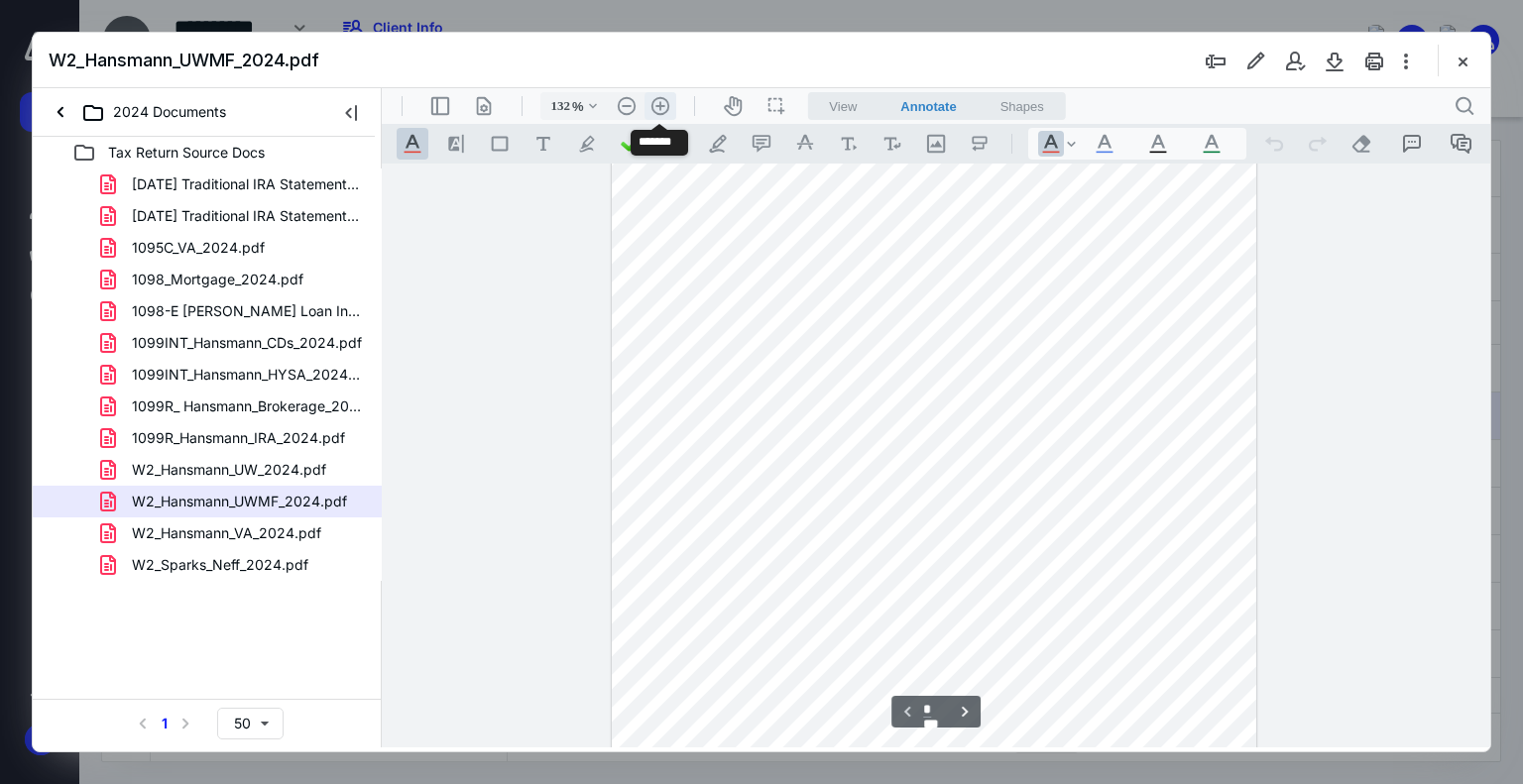 click on ".cls-1{fill:#abb0c4;} icon - header - zoom - in - line" at bounding box center (660, 106) 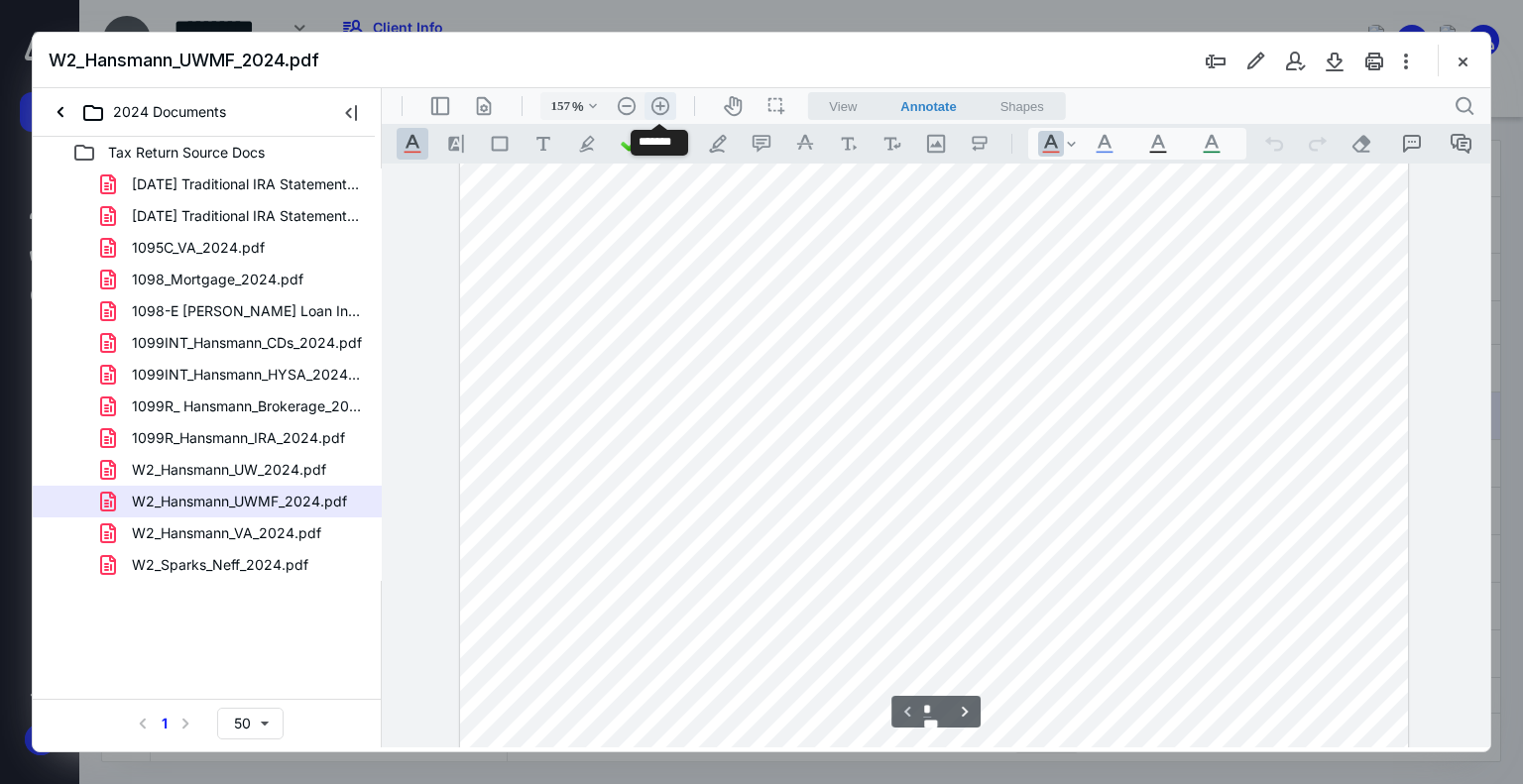 scroll, scrollTop: 458, scrollLeft: 85, axis: both 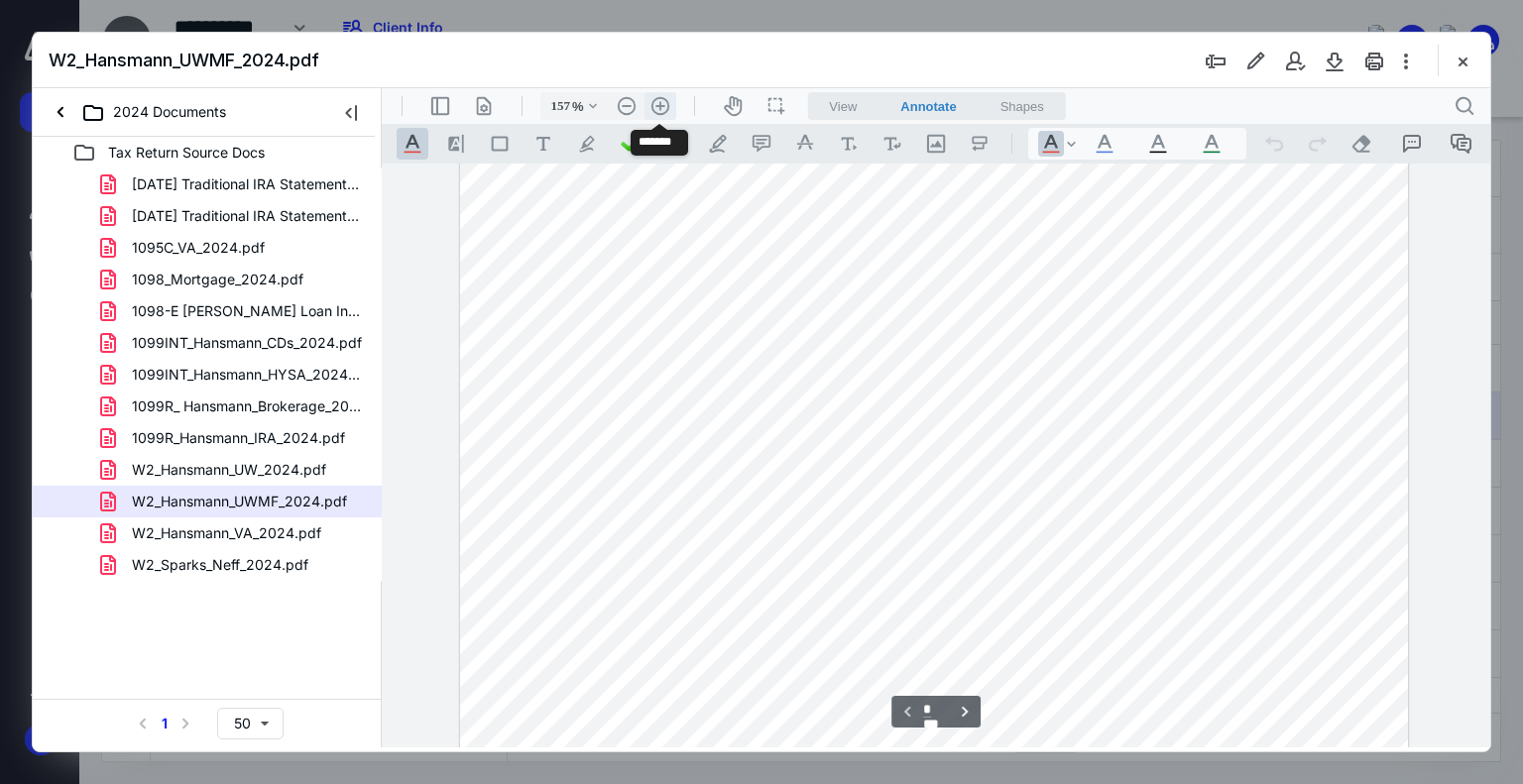 click on ".cls-1{fill:#abb0c4;} icon - header - zoom - in - line" at bounding box center (660, 106) 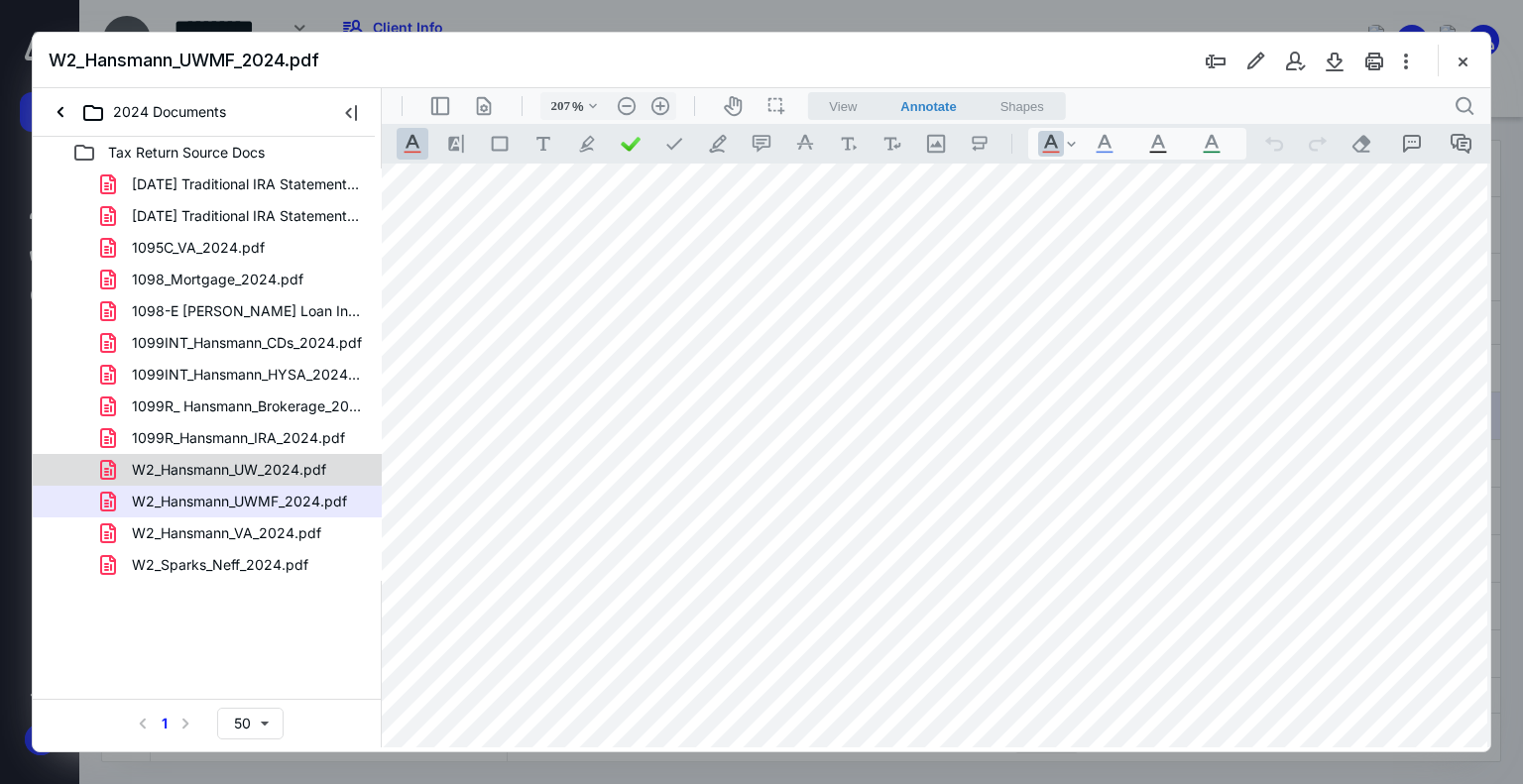 click on "W2_Hansmann_UW_2024.pdf" at bounding box center [207, 470] 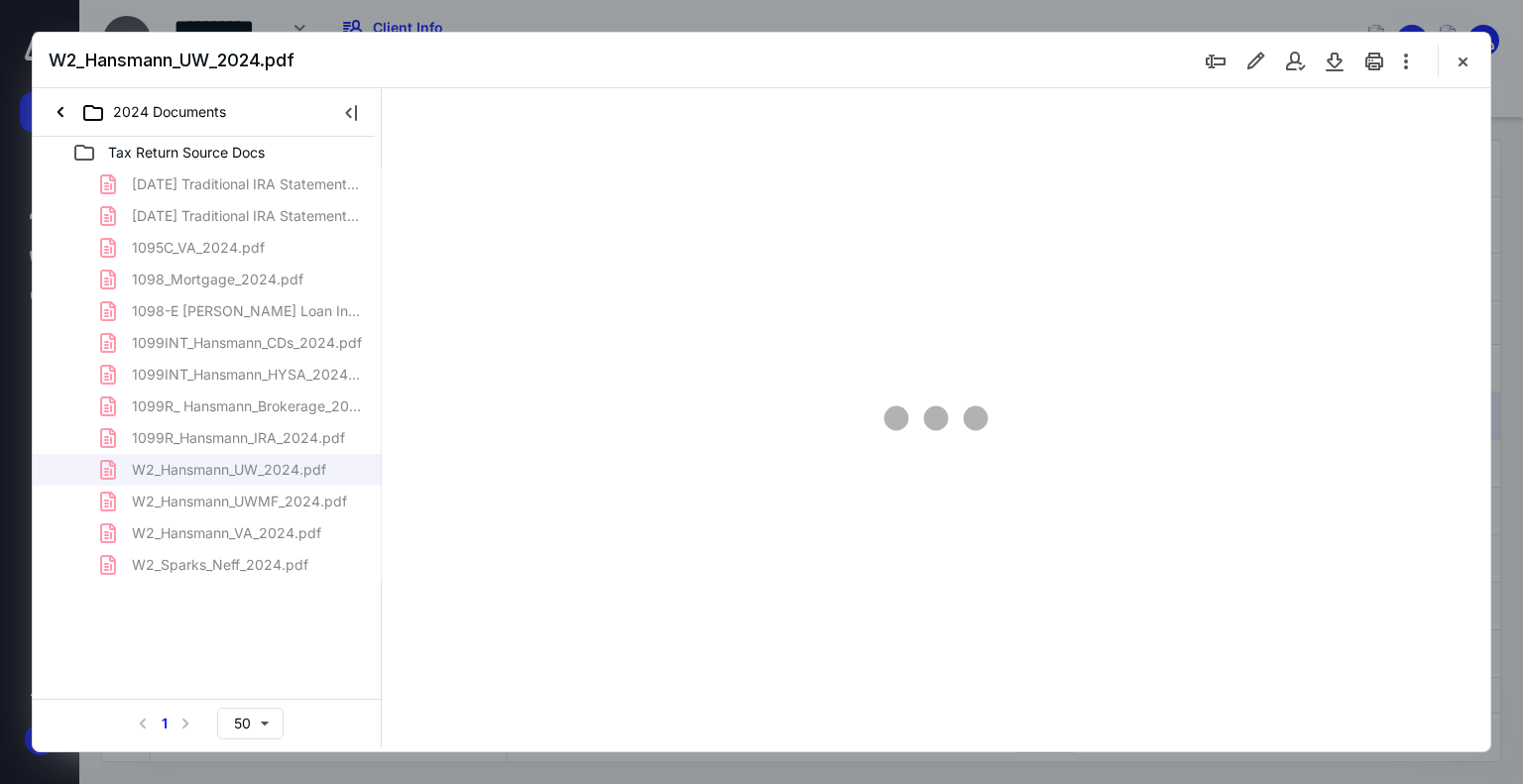 scroll, scrollTop: 0, scrollLeft: 0, axis: both 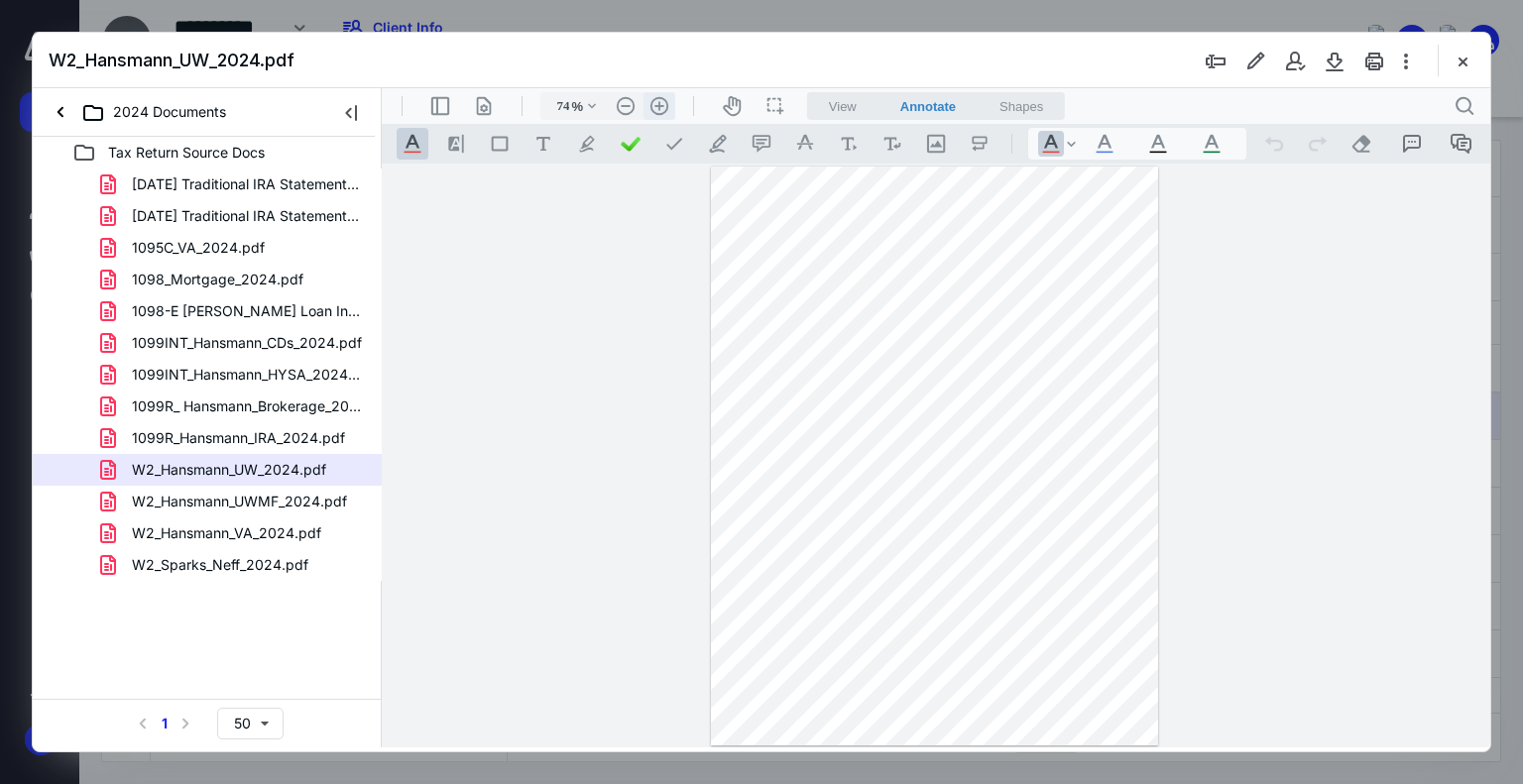 click on ".cls-1{fill:#abb0c4;} icon - header - zoom - in - line" at bounding box center [659, 106] 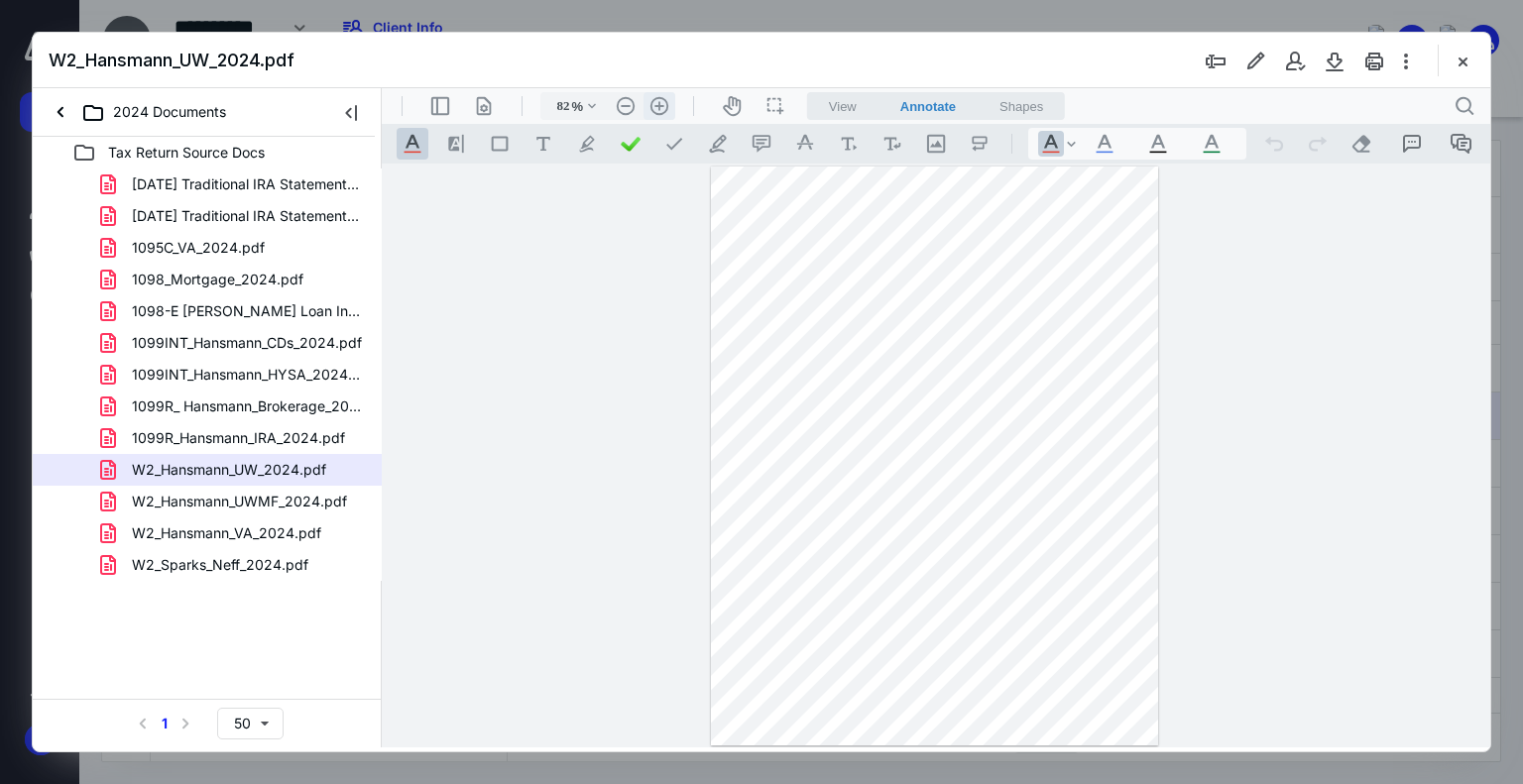 click on ".cls-1{fill:#abb0c4;} icon - header - zoom - in - line" at bounding box center [659, 106] 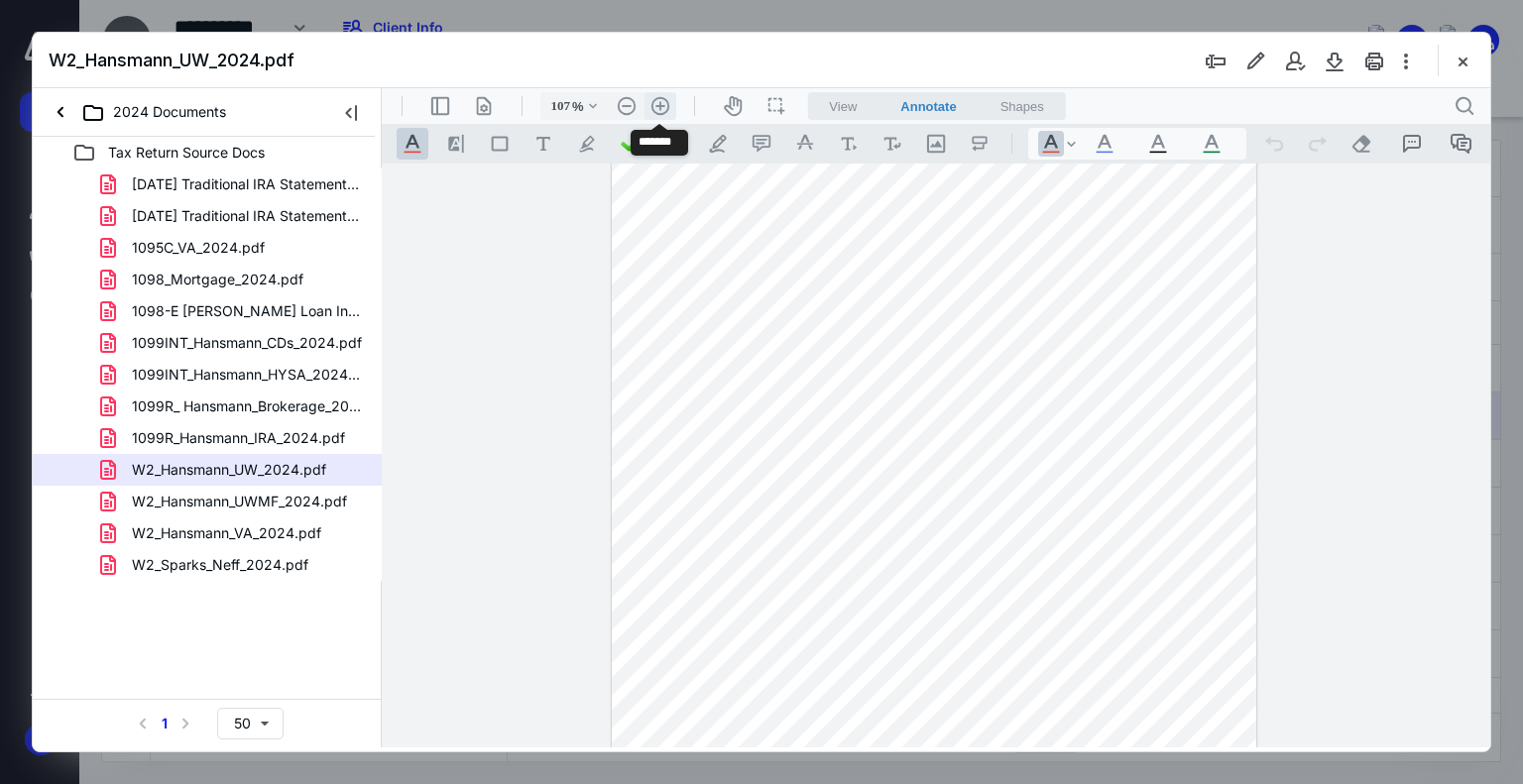 click on ".cls-1{fill:#abb0c4;} icon - header - zoom - in - line" at bounding box center [660, 106] 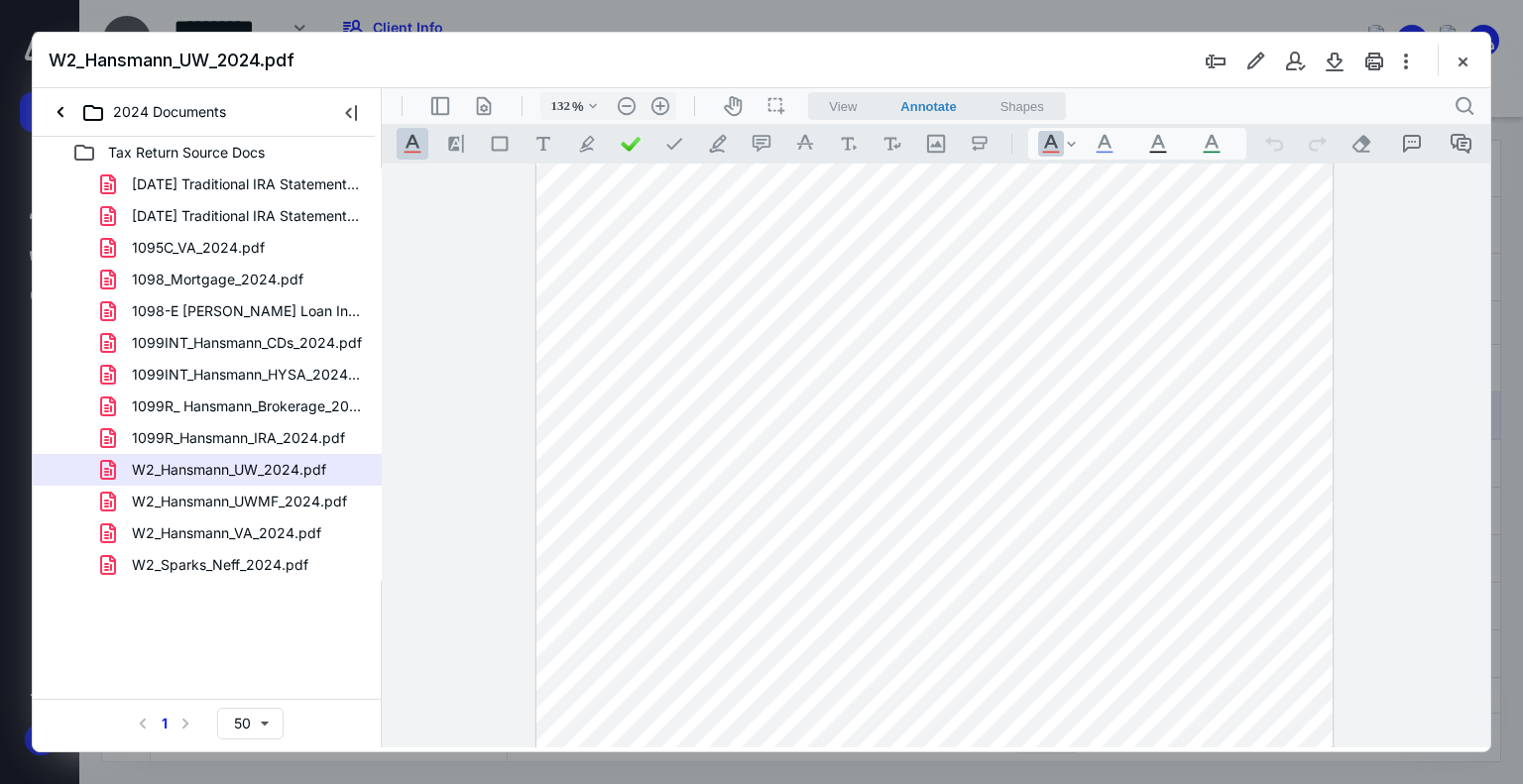 scroll, scrollTop: 99, scrollLeft: 0, axis: vertical 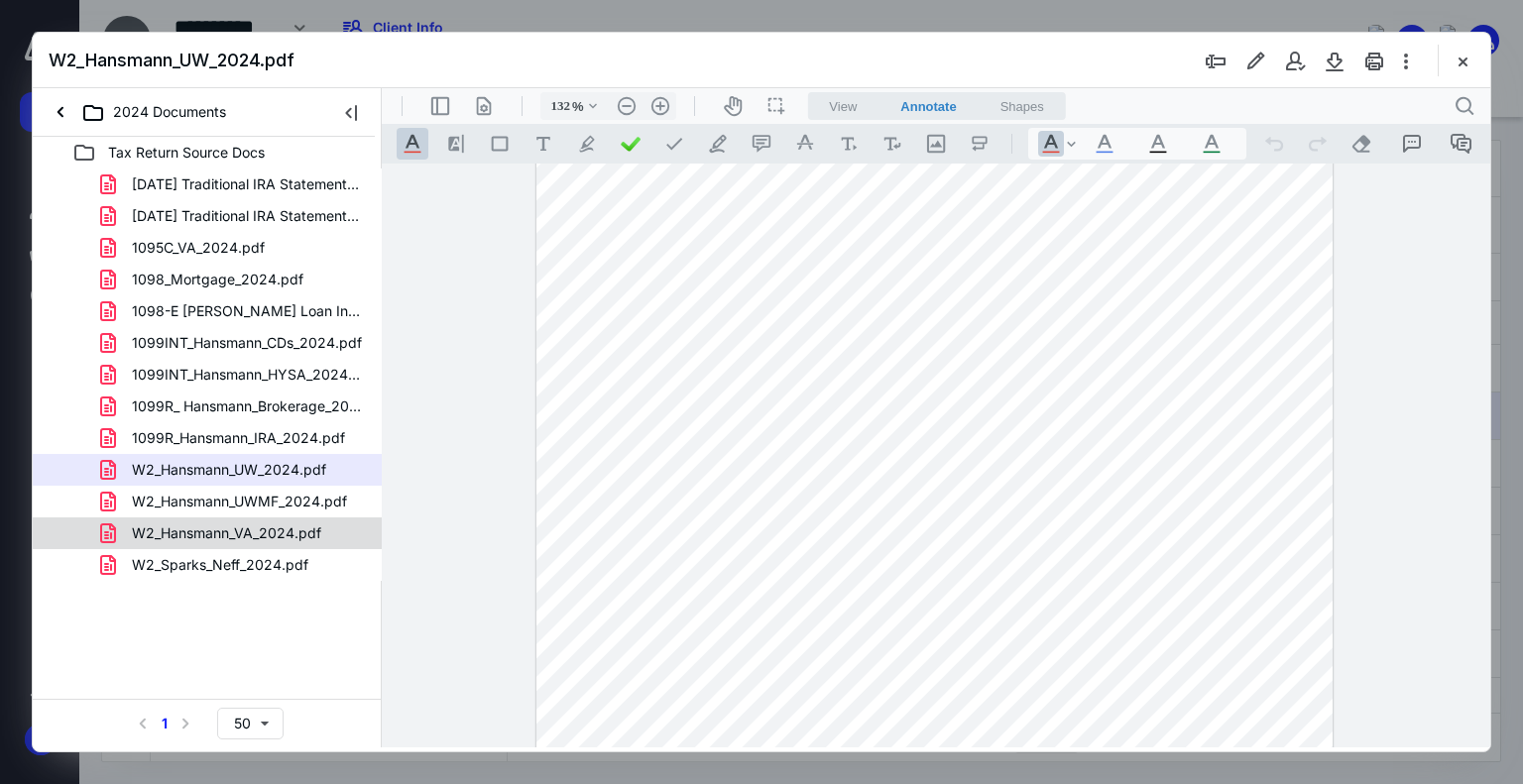 click on "W2_Sparks_Neff_2024.pdf" at bounding box center [208, 565] 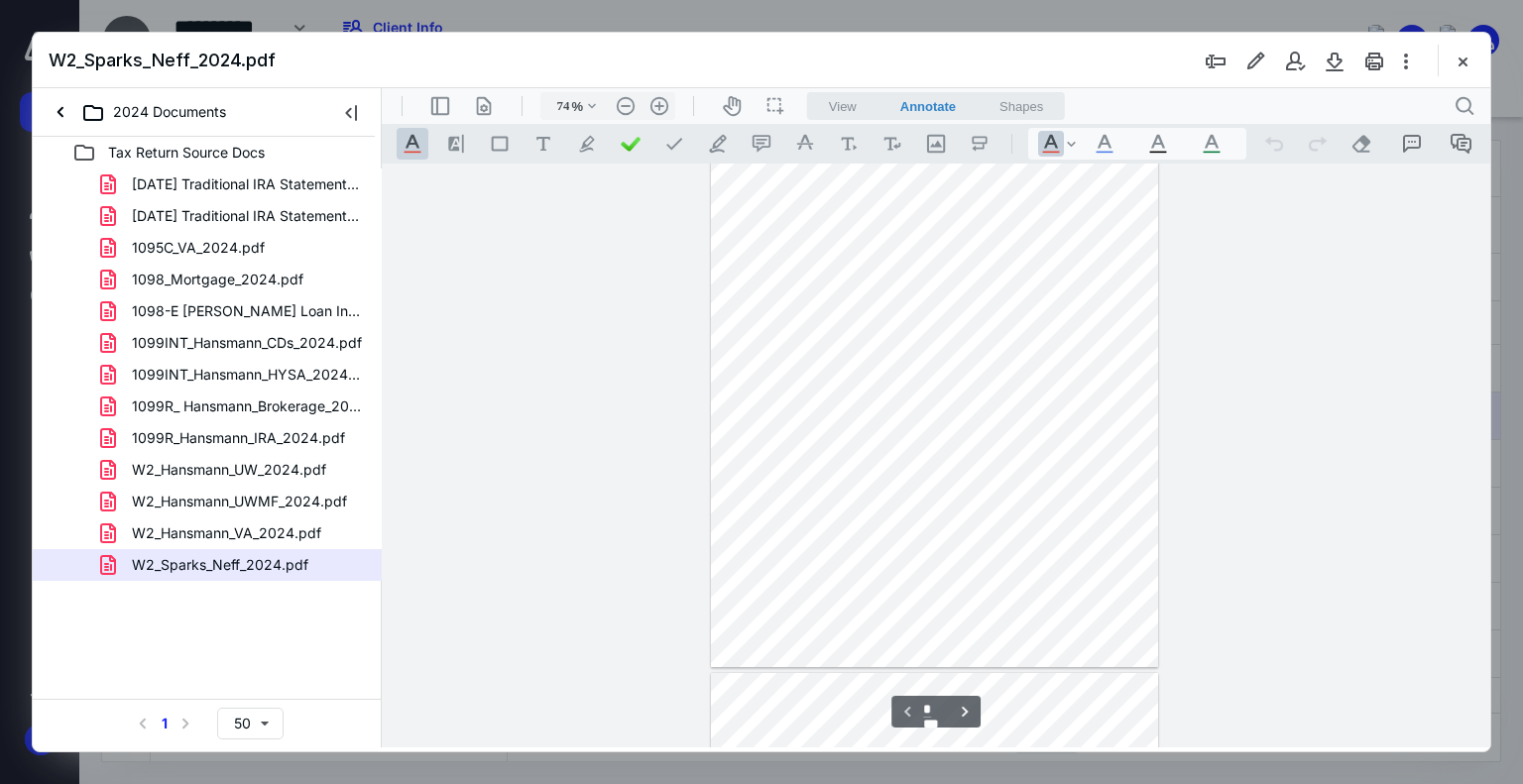 scroll, scrollTop: 0, scrollLeft: 0, axis: both 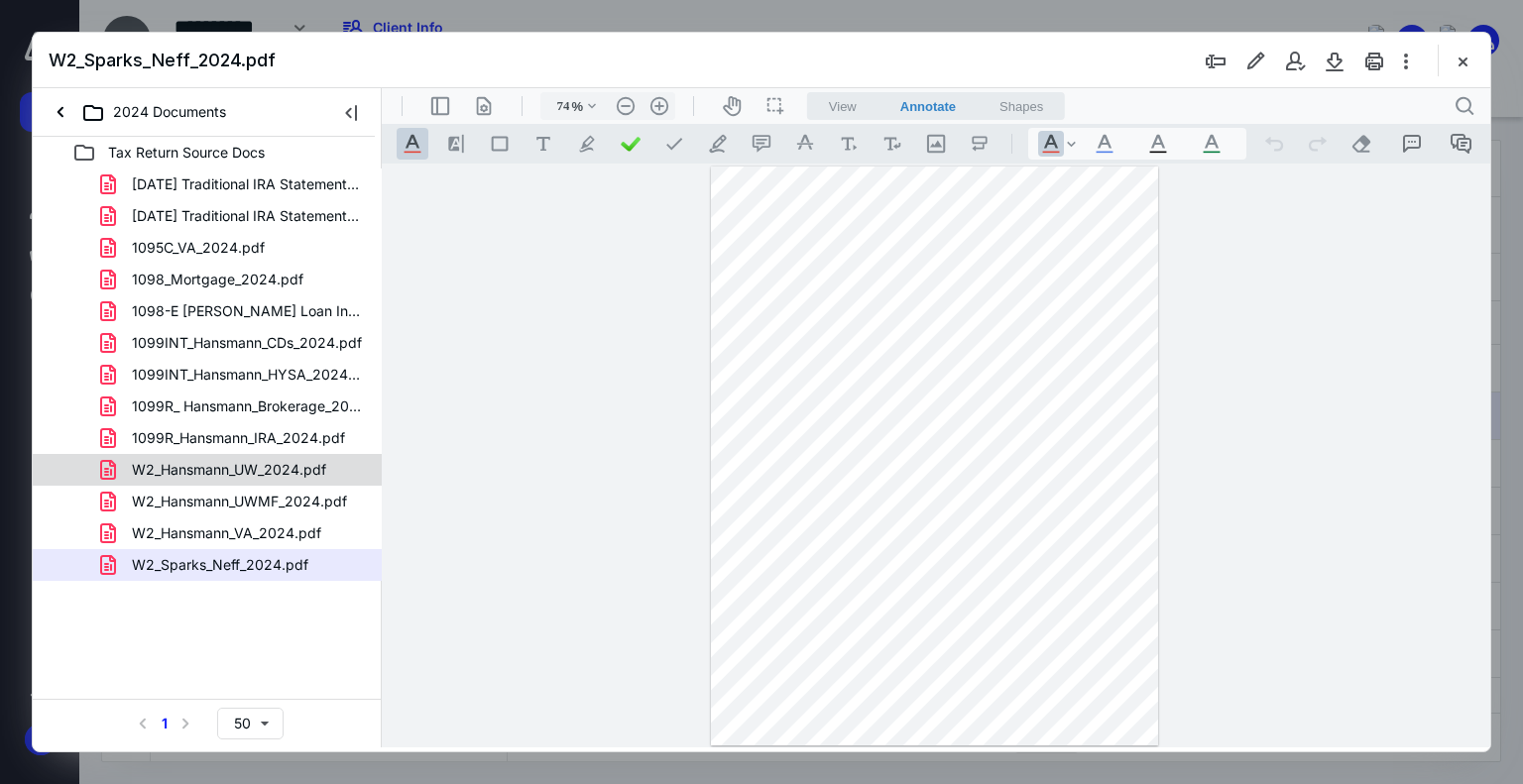 click on "W2_Hansmann_UW_2024.pdf" at bounding box center [229, 470] 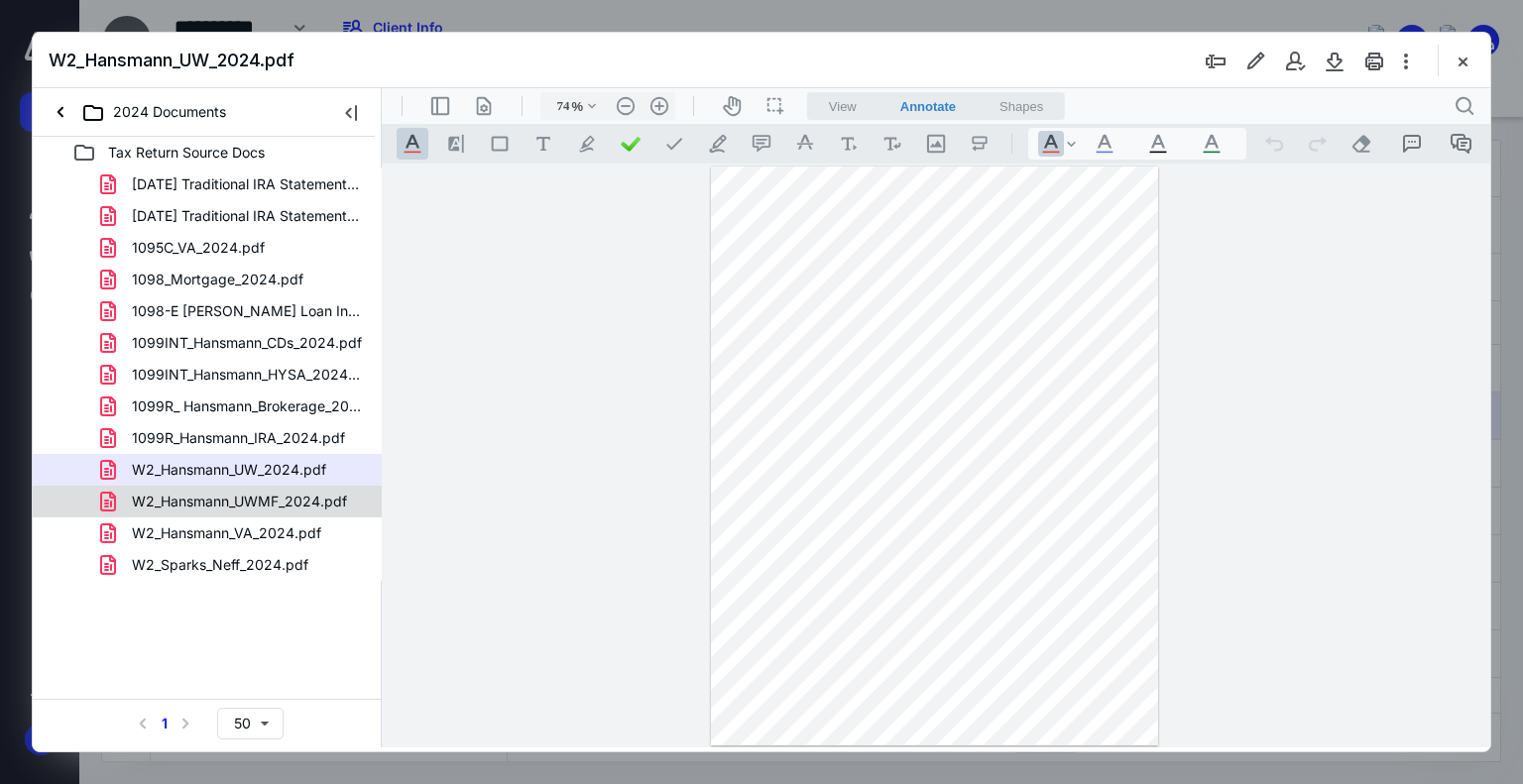 click on "W2_Hansmann_UWMF_2024.pdf" at bounding box center [207, 502] 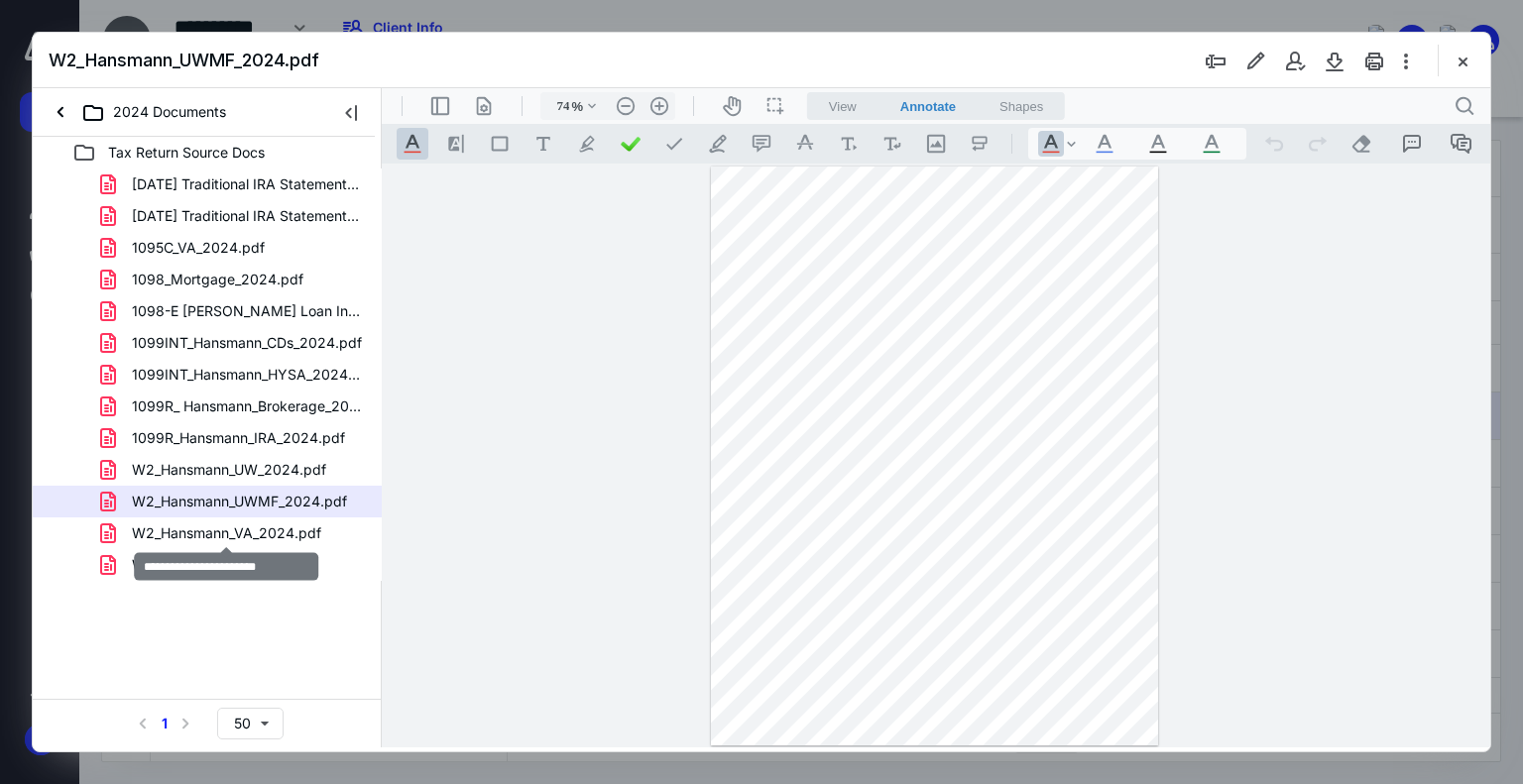 click on "W2_Hansmann_VA_2024.pdf" at bounding box center (226, 533) 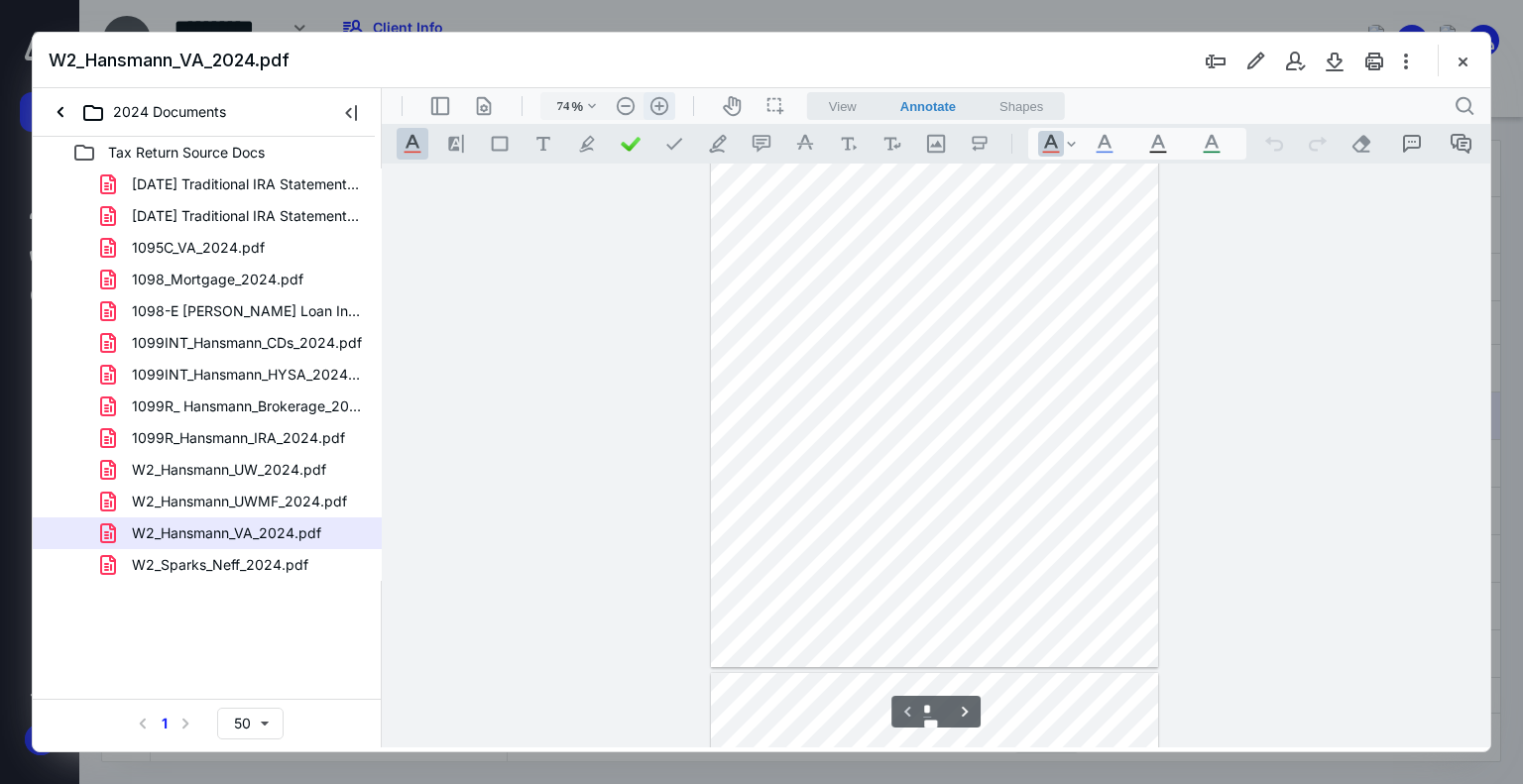 click on ".cls-1{fill:#abb0c4;} icon - header - zoom - in - line" at bounding box center (659, 106) 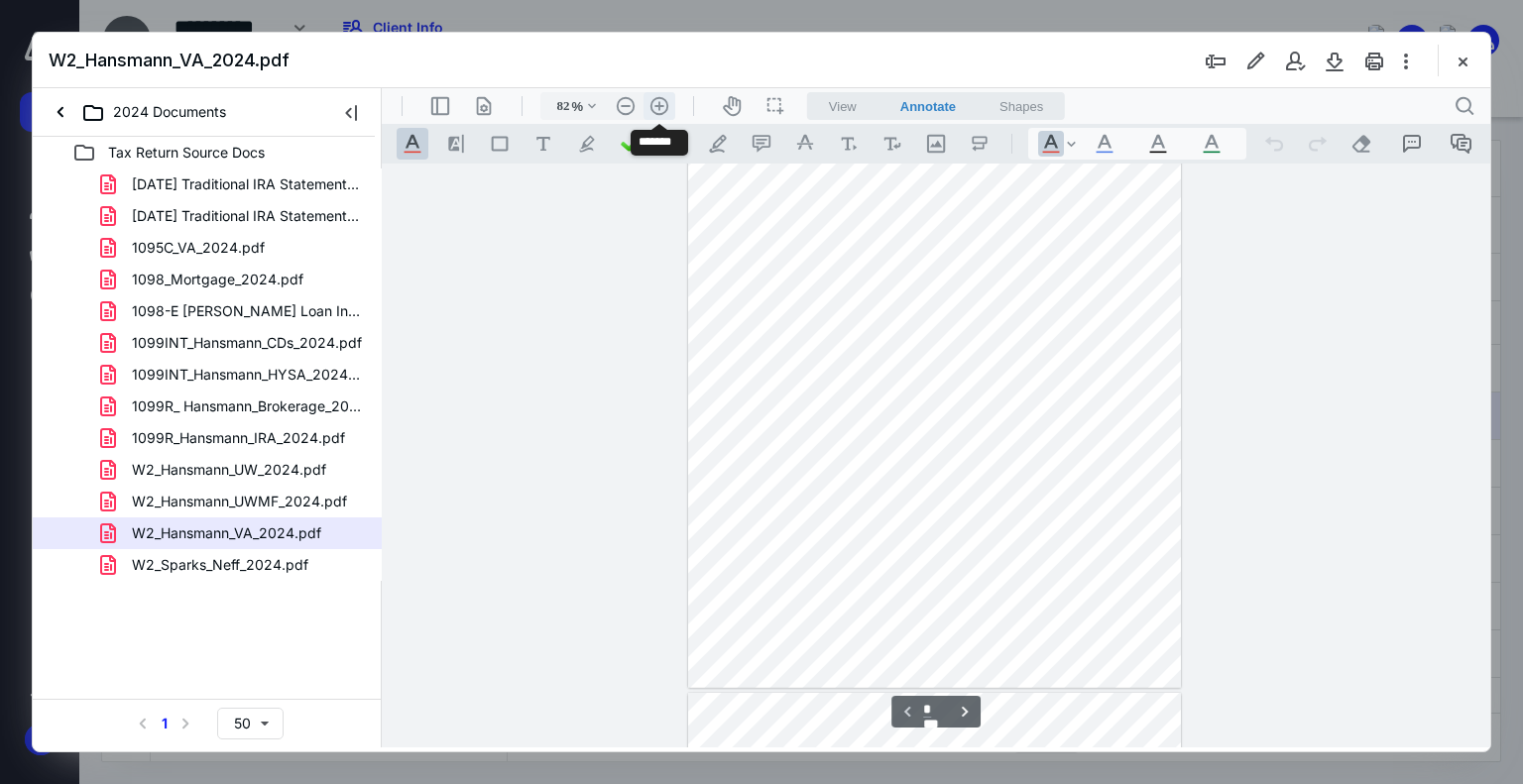 click on ".cls-1{fill:#abb0c4;} icon - header - zoom - in - line" at bounding box center [659, 106] 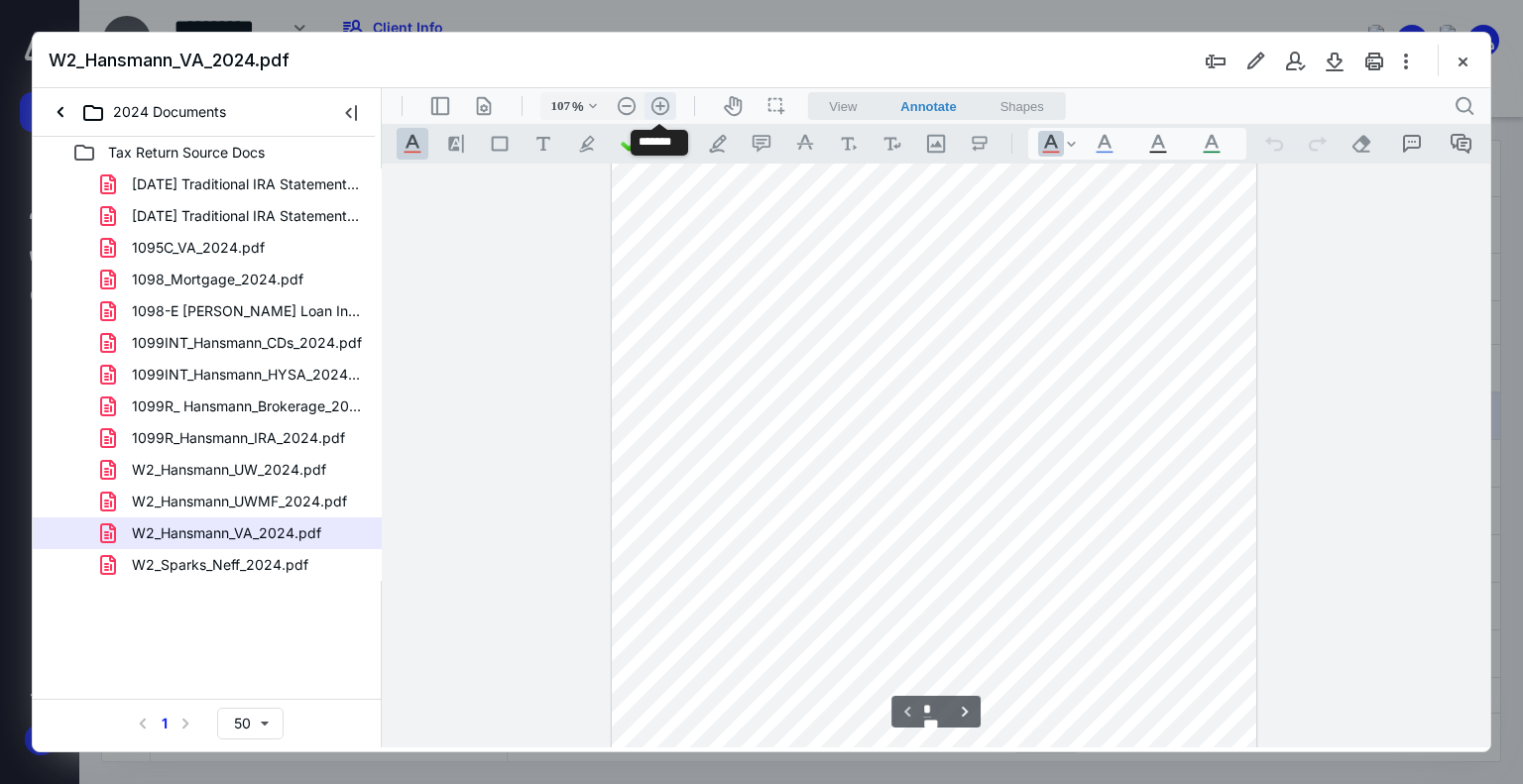 click on ".cls-1{fill:#abb0c4;} icon - header - zoom - in - line" at bounding box center [660, 106] 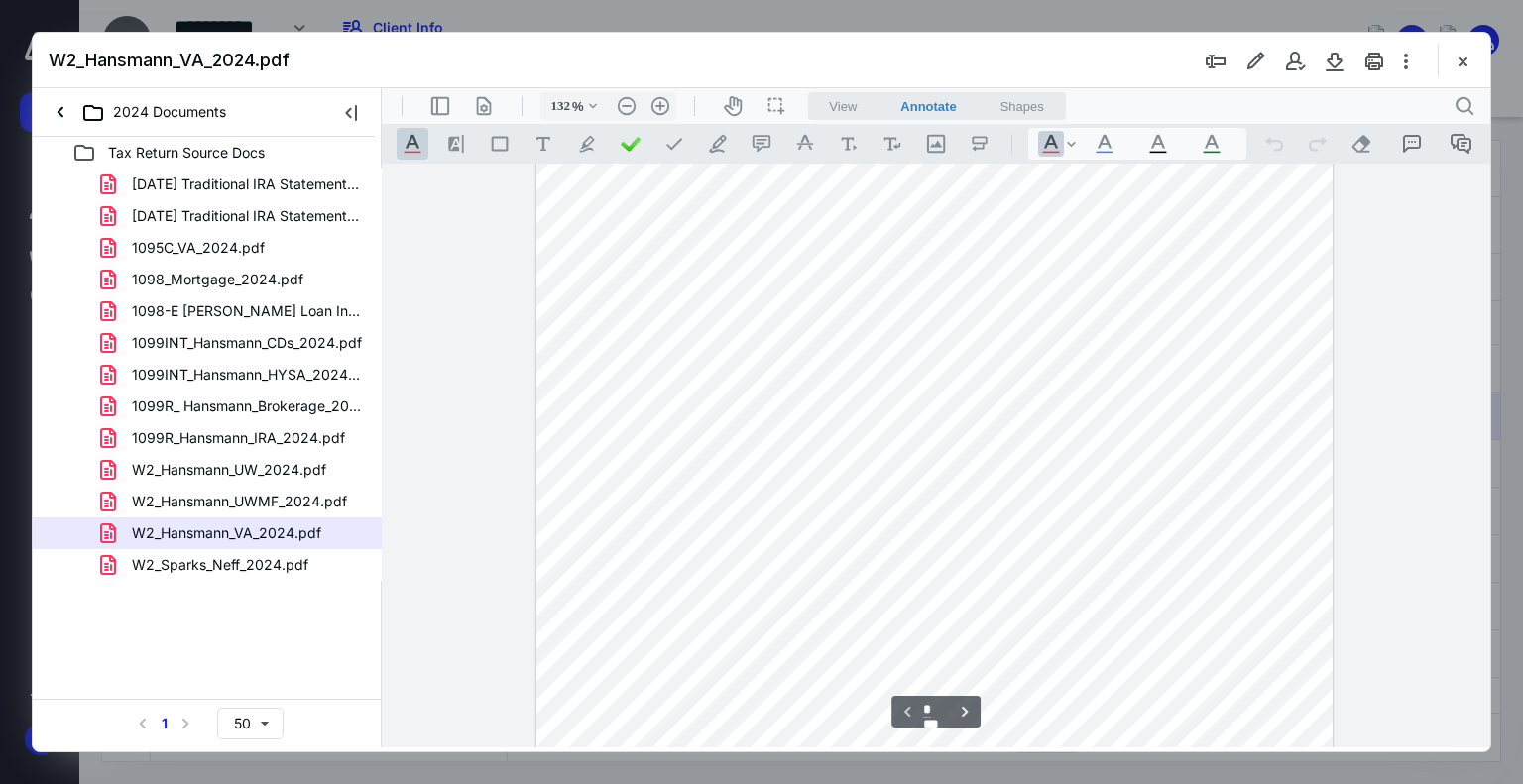 scroll, scrollTop: 339, scrollLeft: 0, axis: vertical 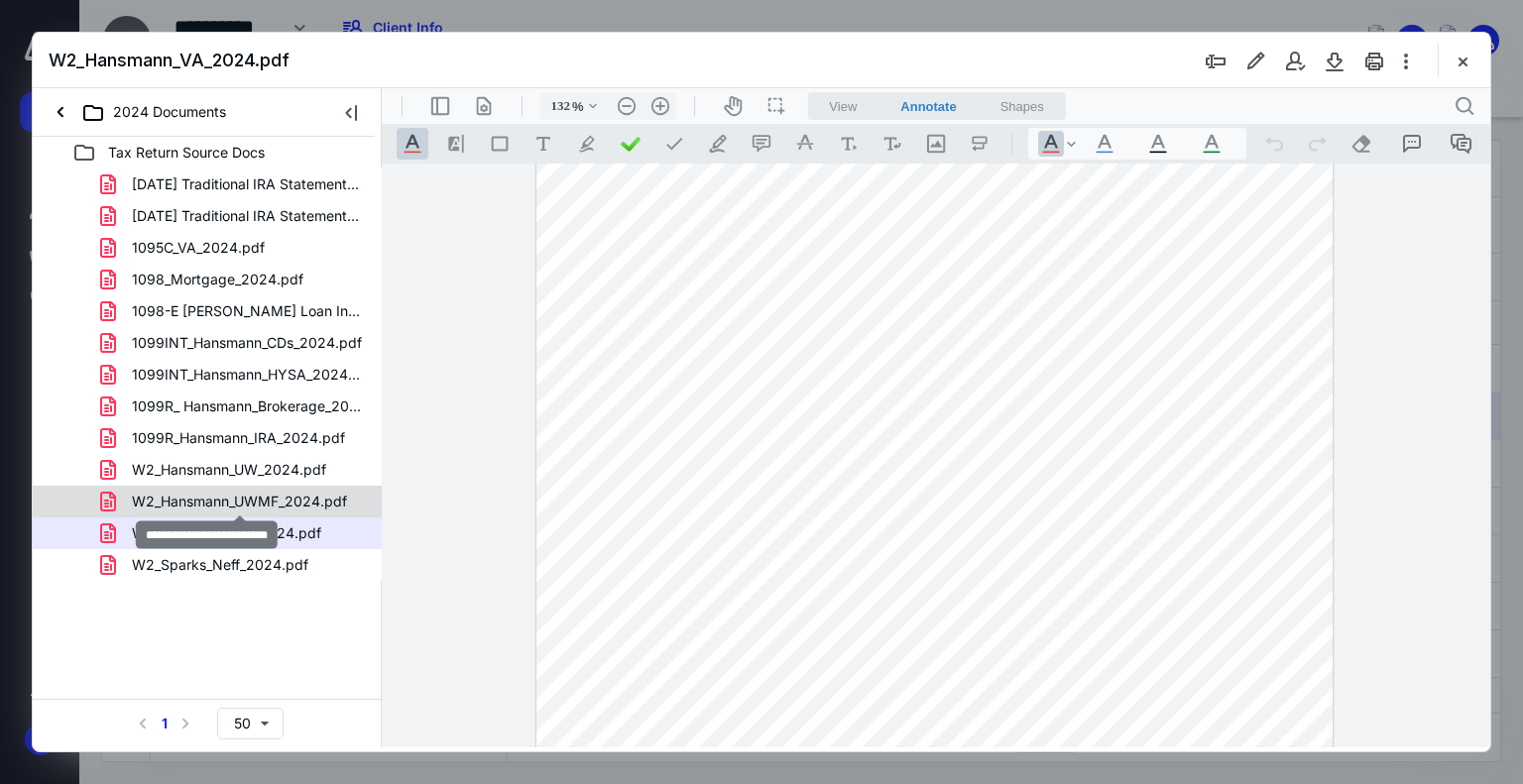 click on "W2_Hansmann_UWMF_2024.pdf" at bounding box center [239, 502] 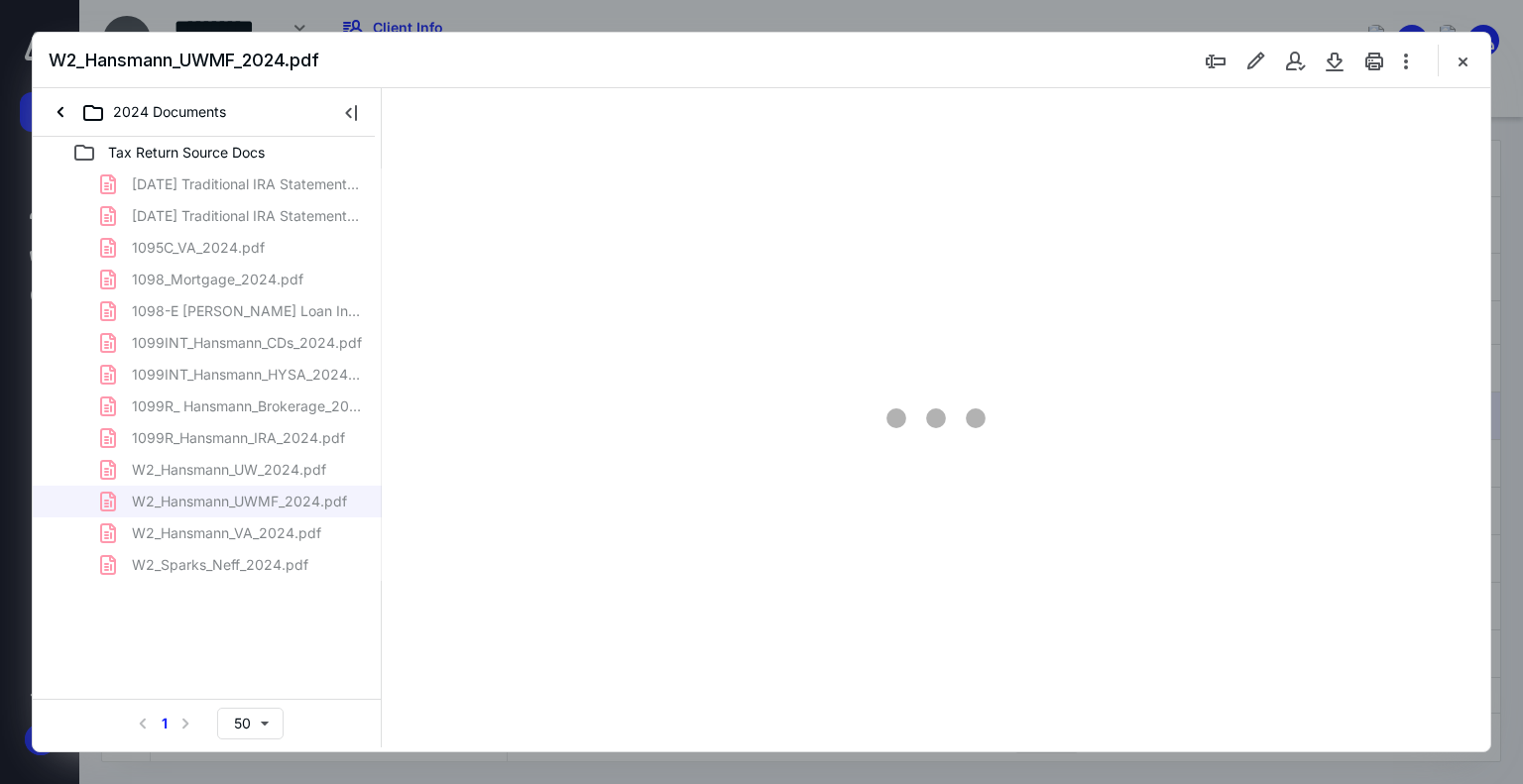 scroll, scrollTop: 0, scrollLeft: 0, axis: both 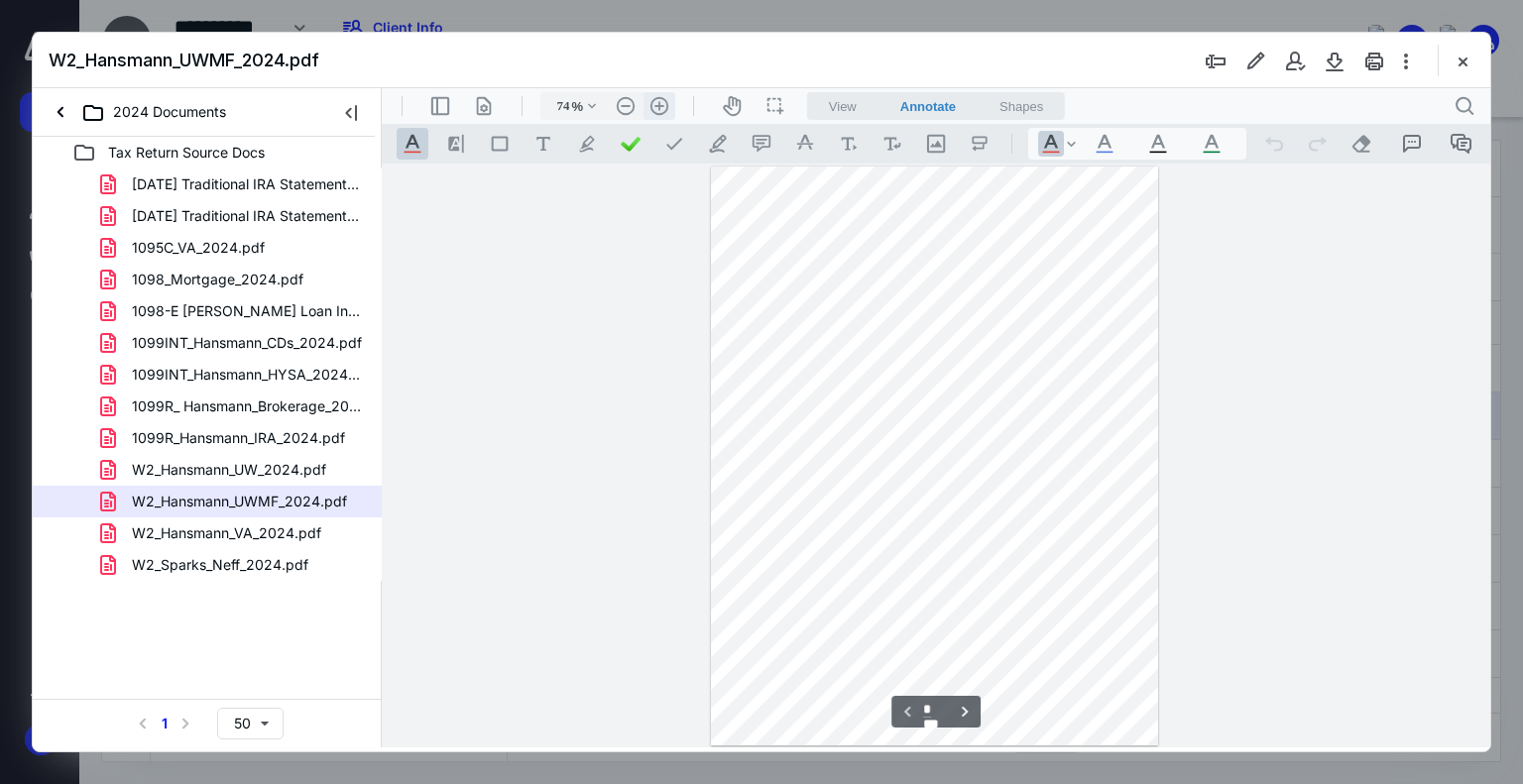 click on ".cls-1{fill:#abb0c4;} icon - header - zoom - in - line" at bounding box center [659, 106] 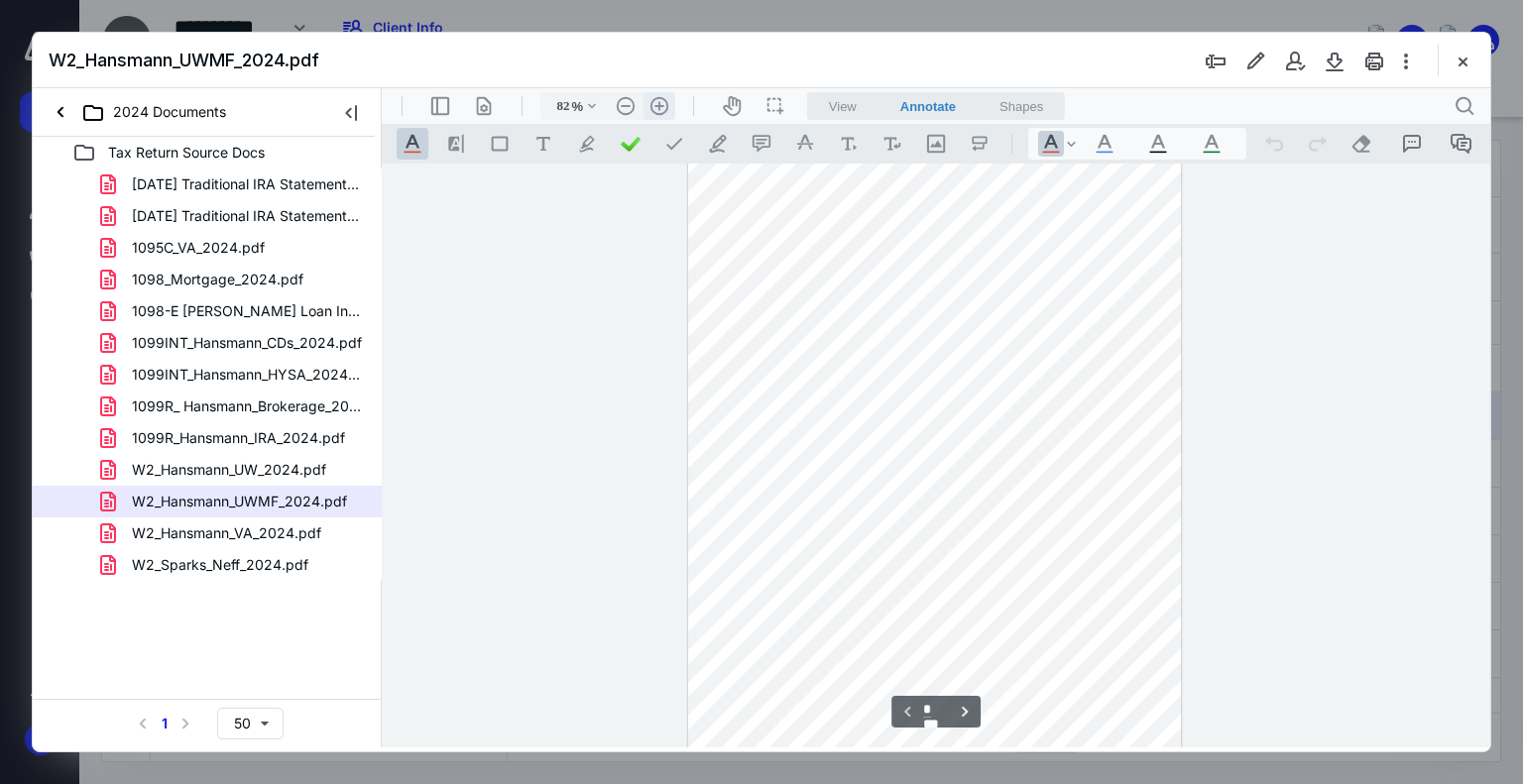 click on ".cls-1{fill:#abb0c4;} icon - header - zoom - in - line" at bounding box center (659, 106) 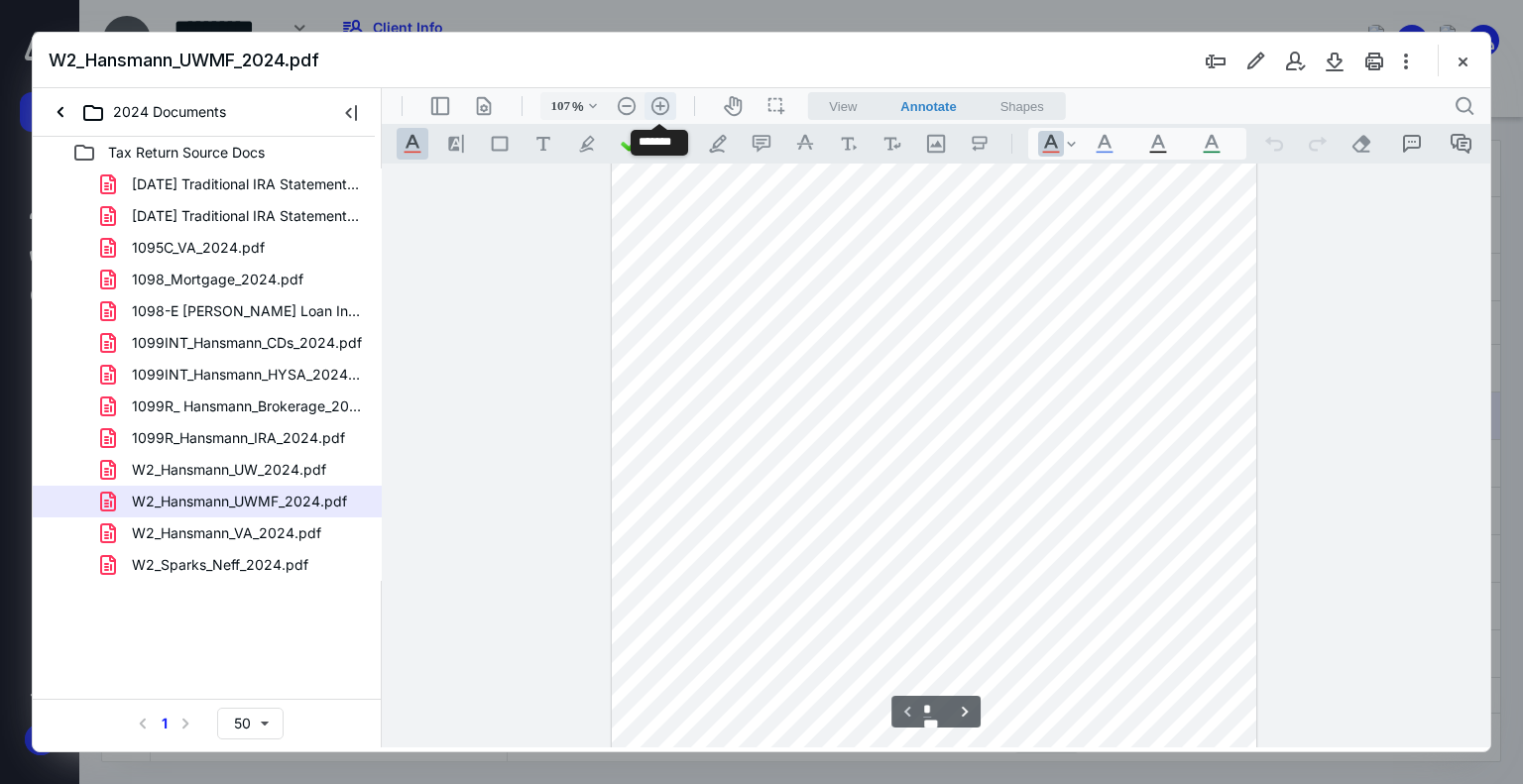 click on ".cls-1{fill:#abb0c4;} icon - header - zoom - in - line" at bounding box center (660, 106) 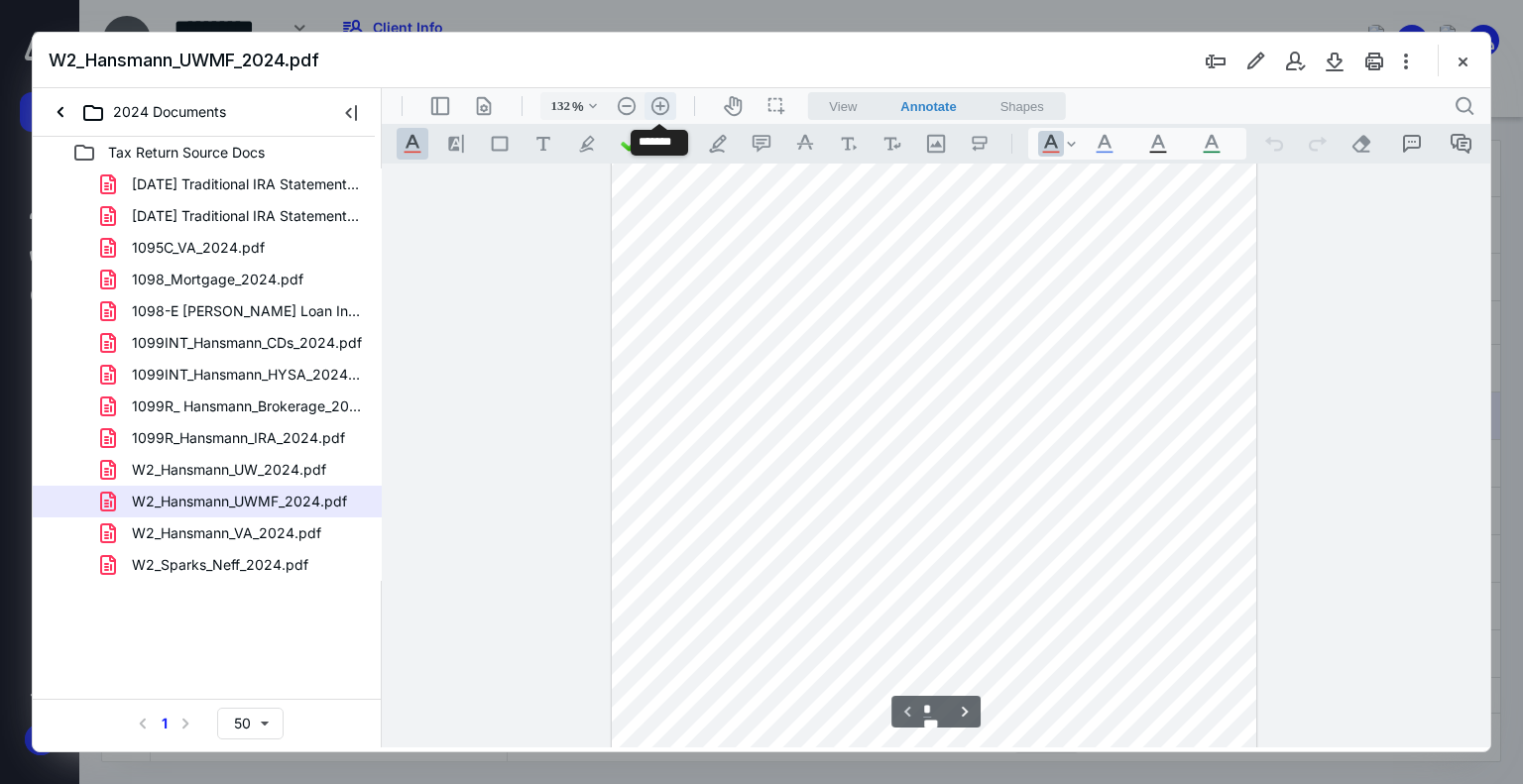 click on ".cls-1{fill:#abb0c4;} icon - header - zoom - in - line" at bounding box center [660, 106] 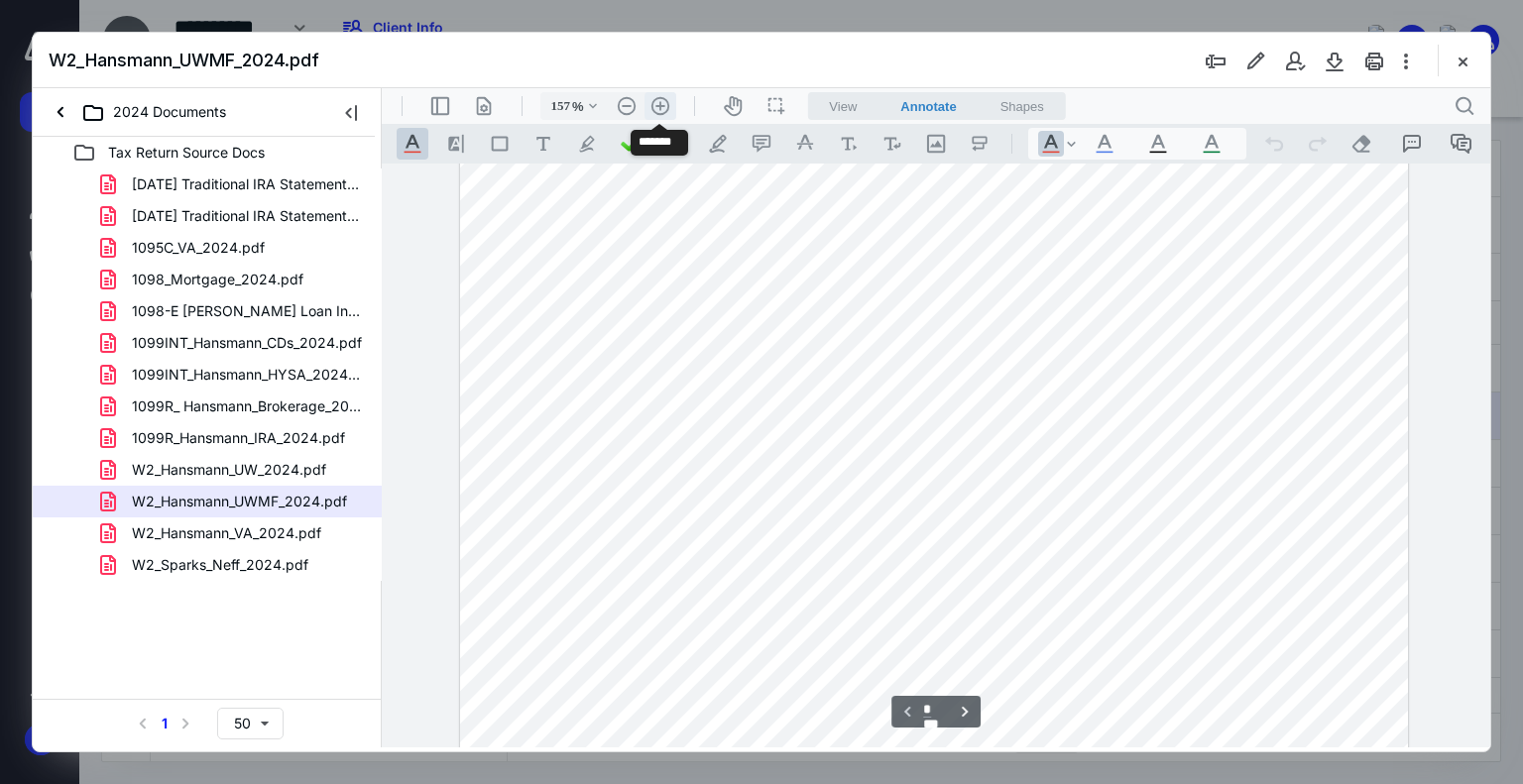 scroll, scrollTop: 285, scrollLeft: 0, axis: vertical 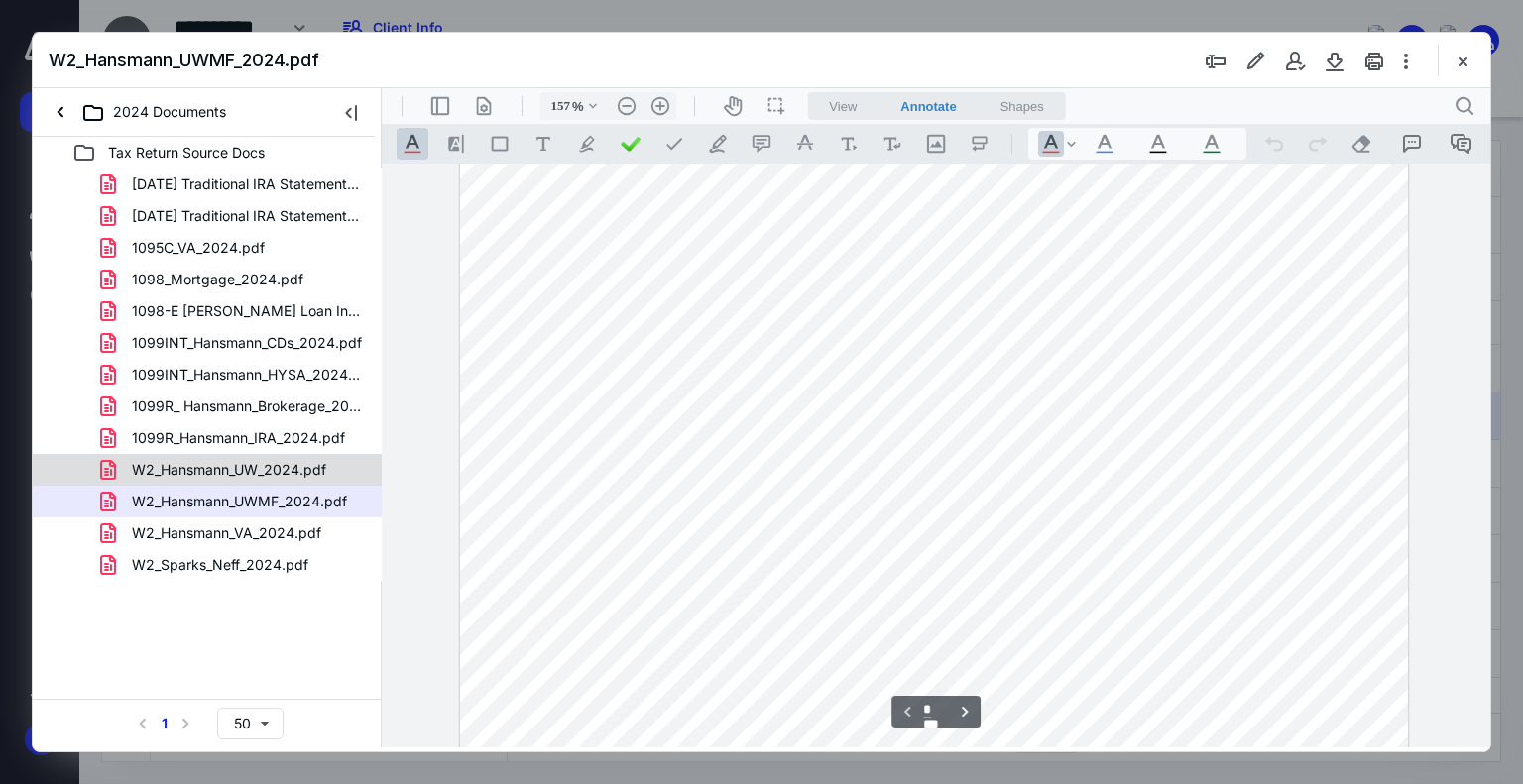 click on "W2_Hansmann_UW_2024.pdf" at bounding box center (217, 470) 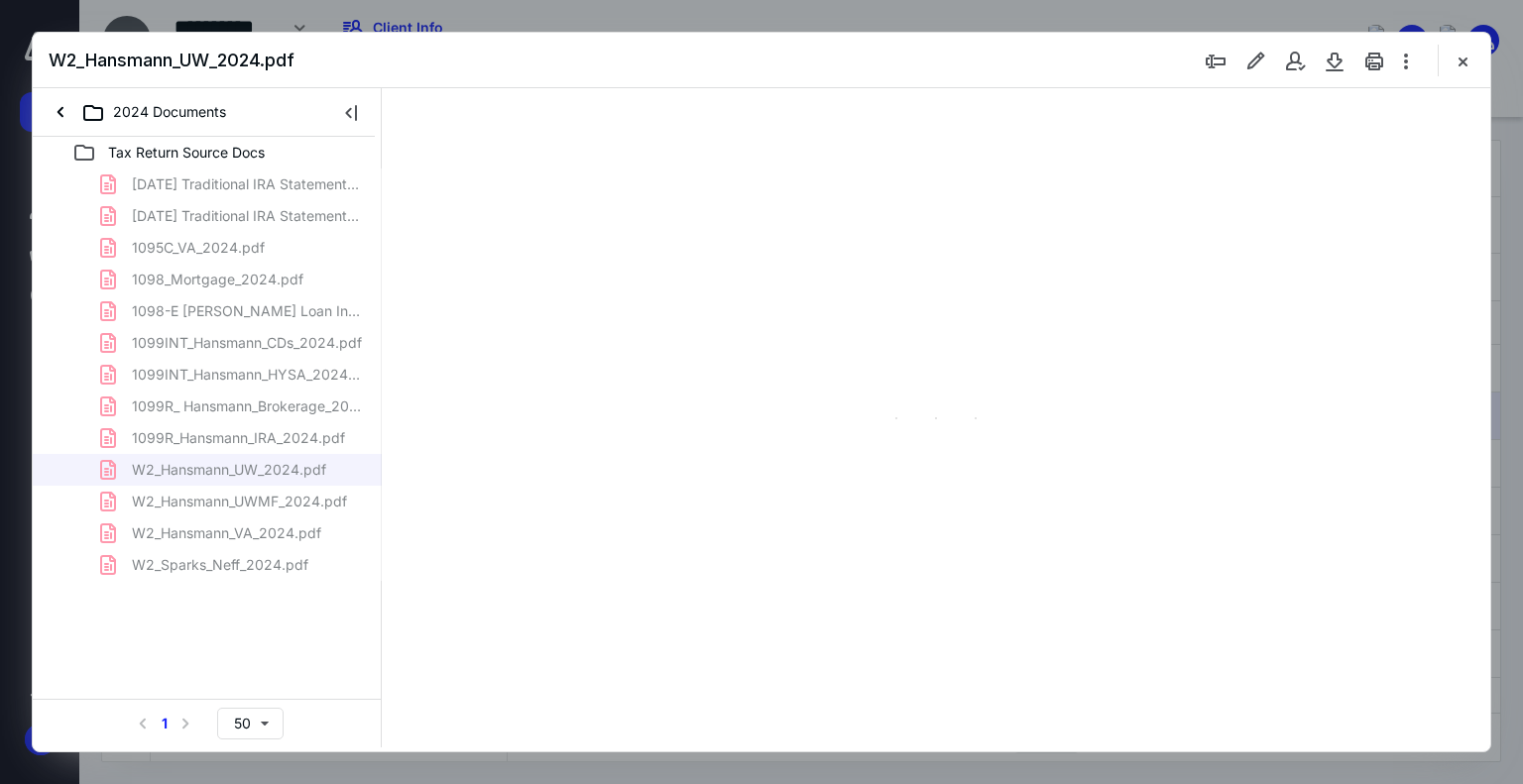 scroll, scrollTop: 0, scrollLeft: 0, axis: both 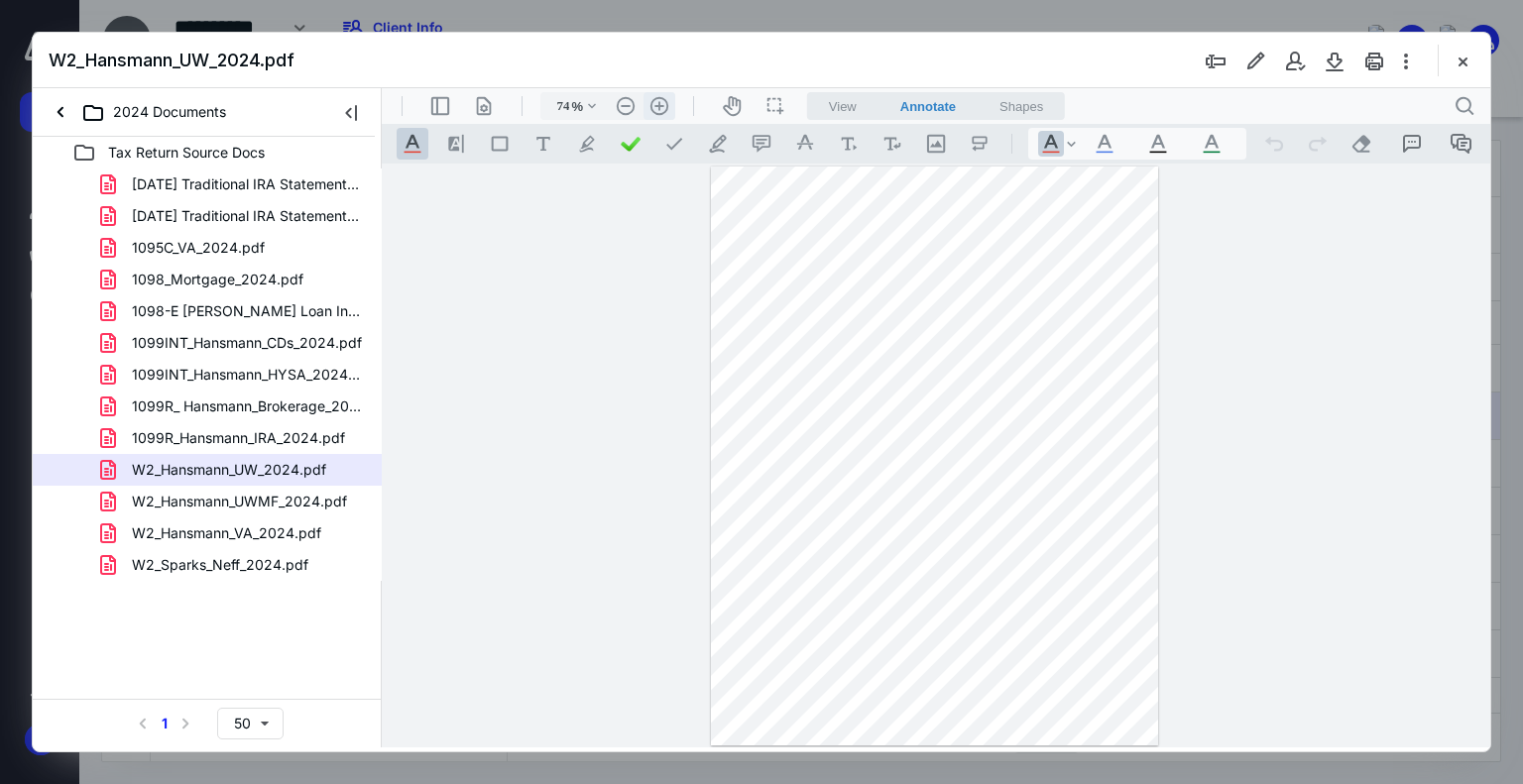 click on ".cls-1{fill:#abb0c4;} icon - header - zoom - in - line" at bounding box center [659, 106] 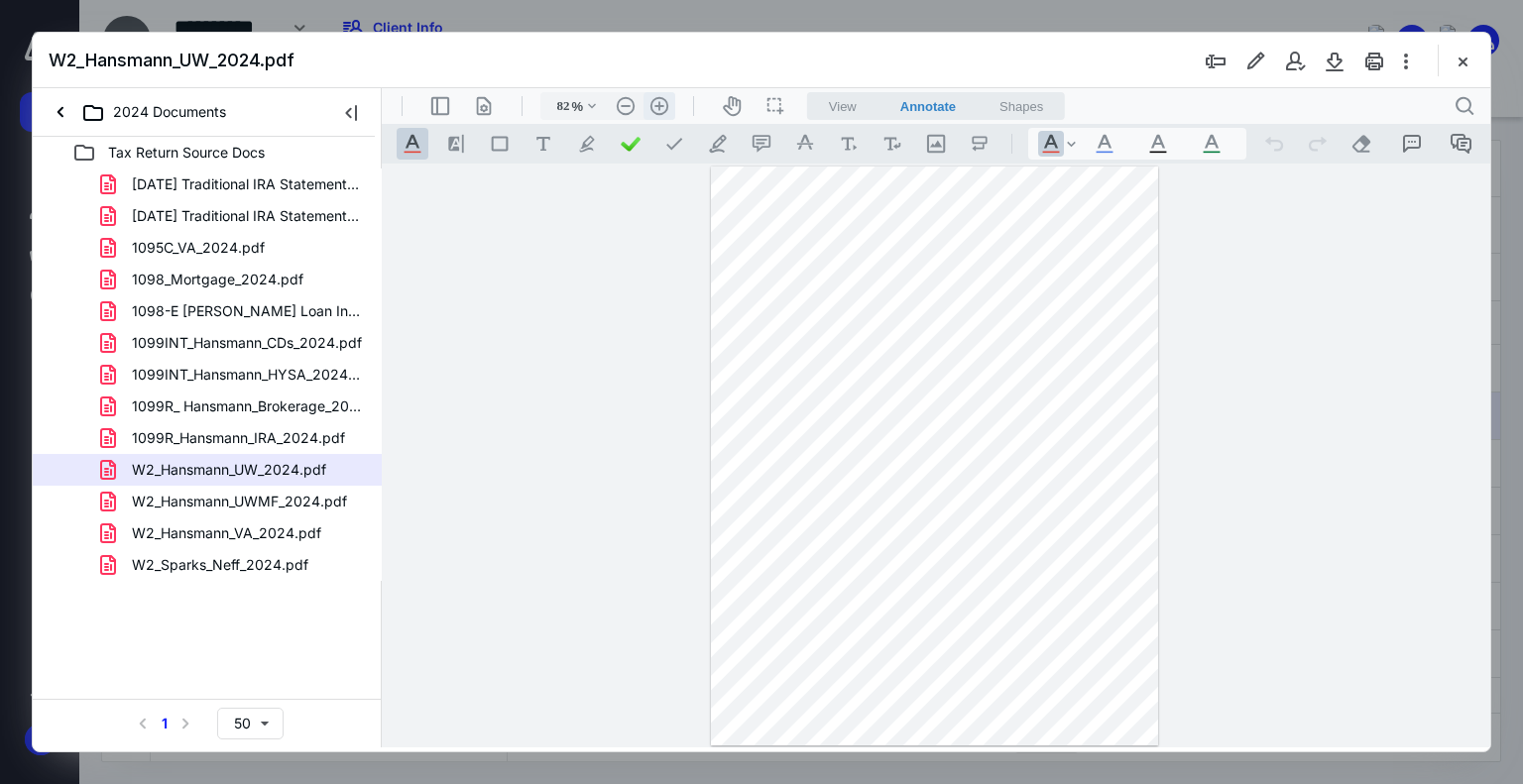 click on ".cls-1{fill:#abb0c4;} icon - header - zoom - in - line" at bounding box center [659, 106] 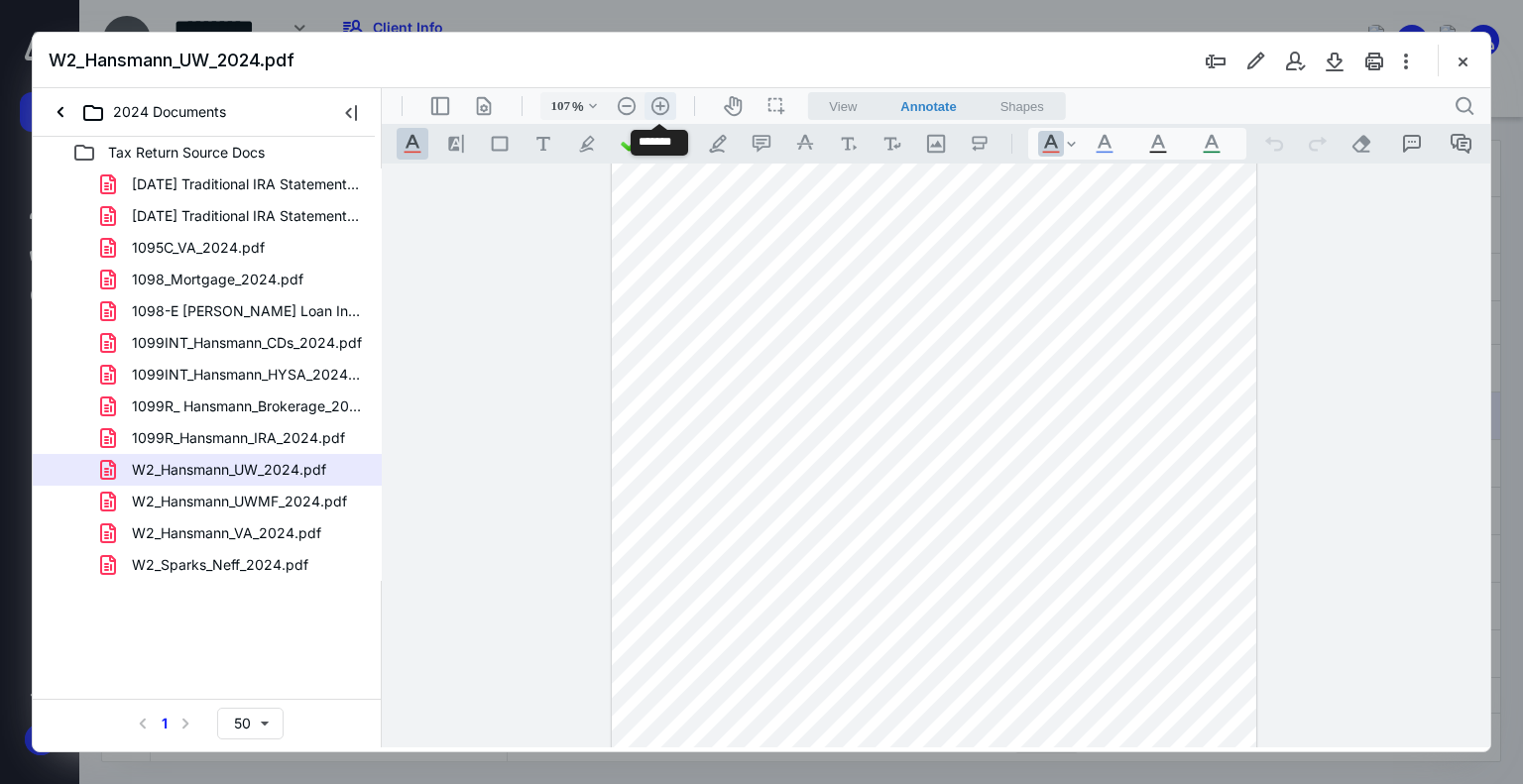 scroll, scrollTop: 198, scrollLeft: 0, axis: vertical 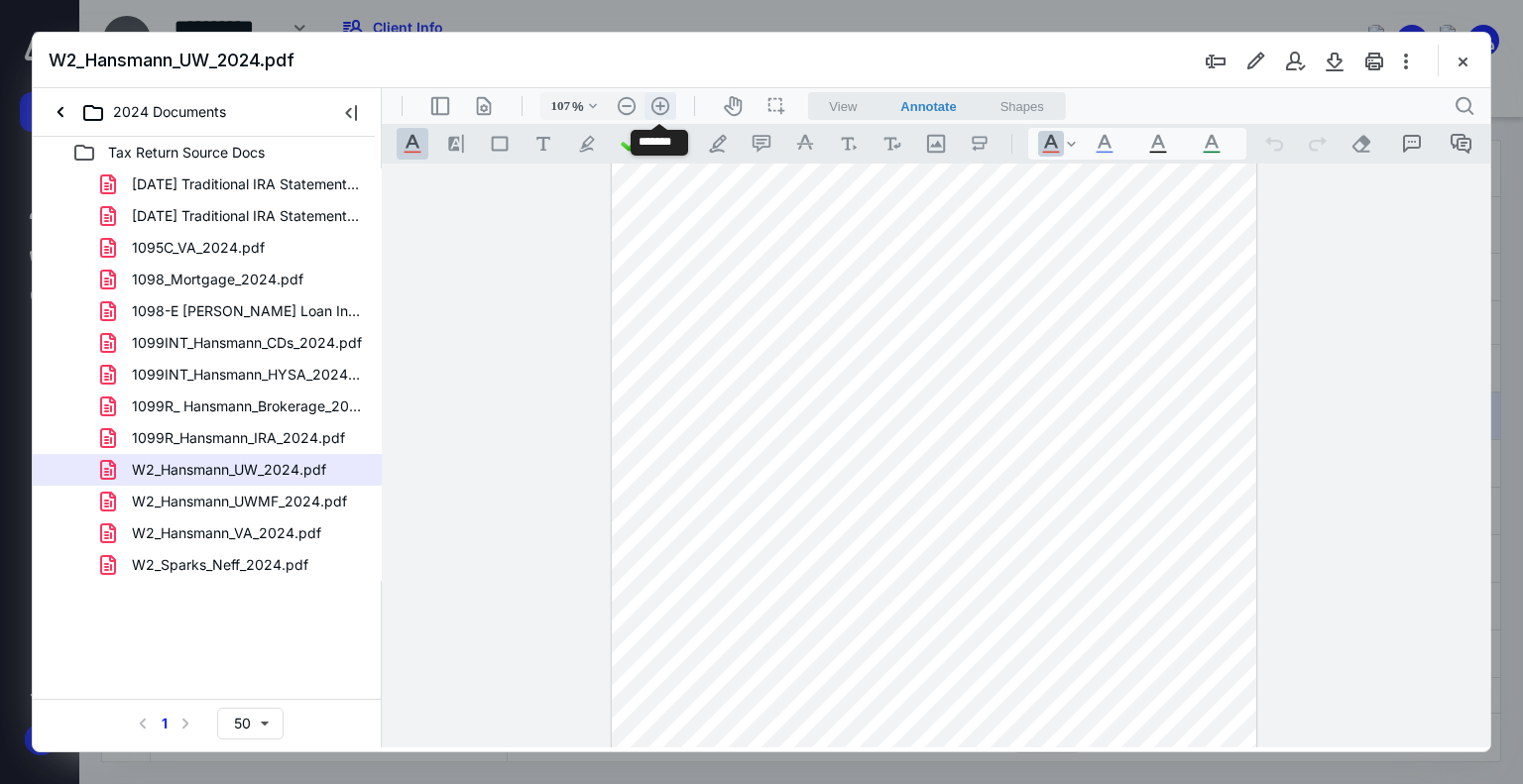click on ".cls-1{fill:#abb0c4;} icon - header - zoom - in - line" at bounding box center [660, 106] 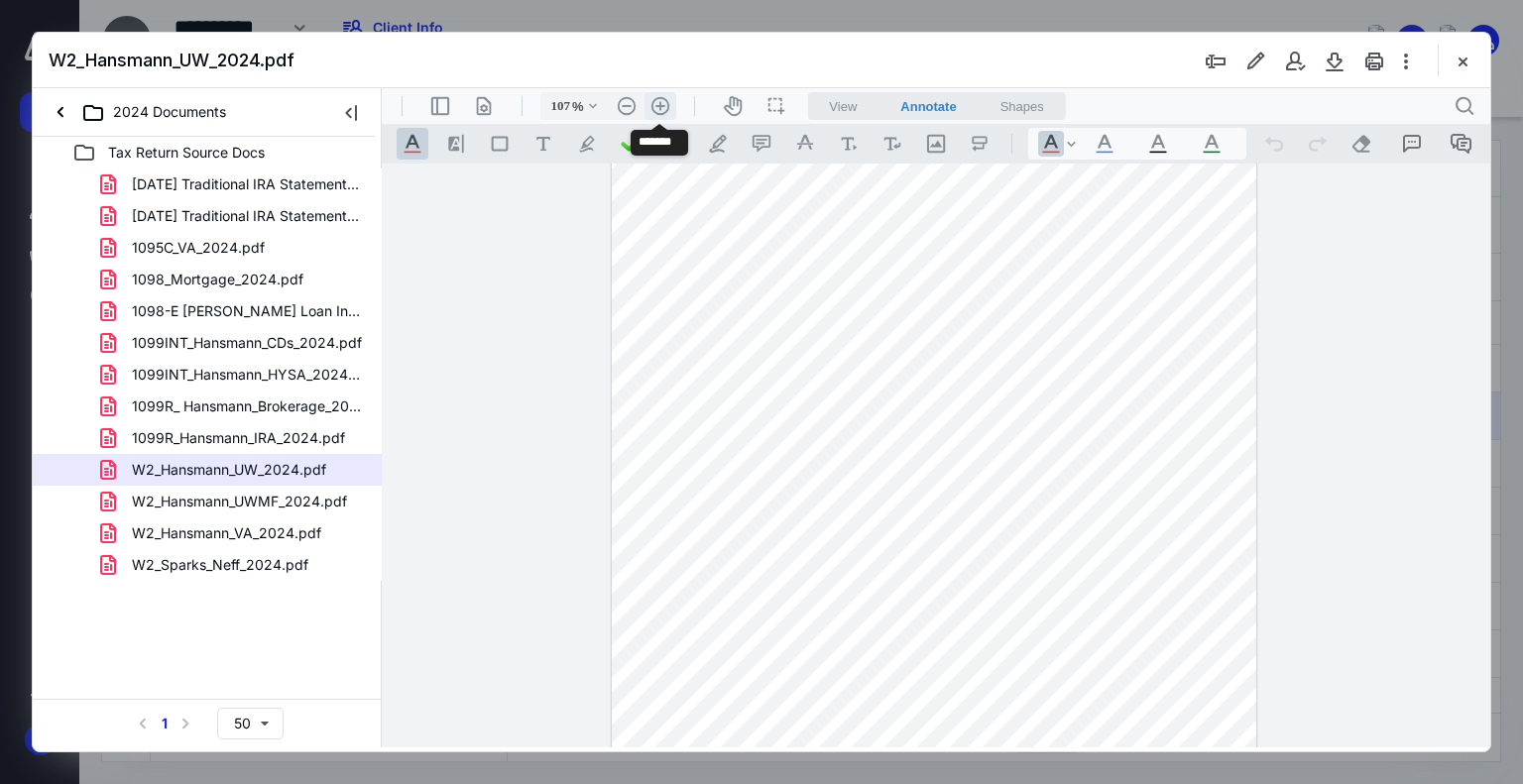 type on "132" 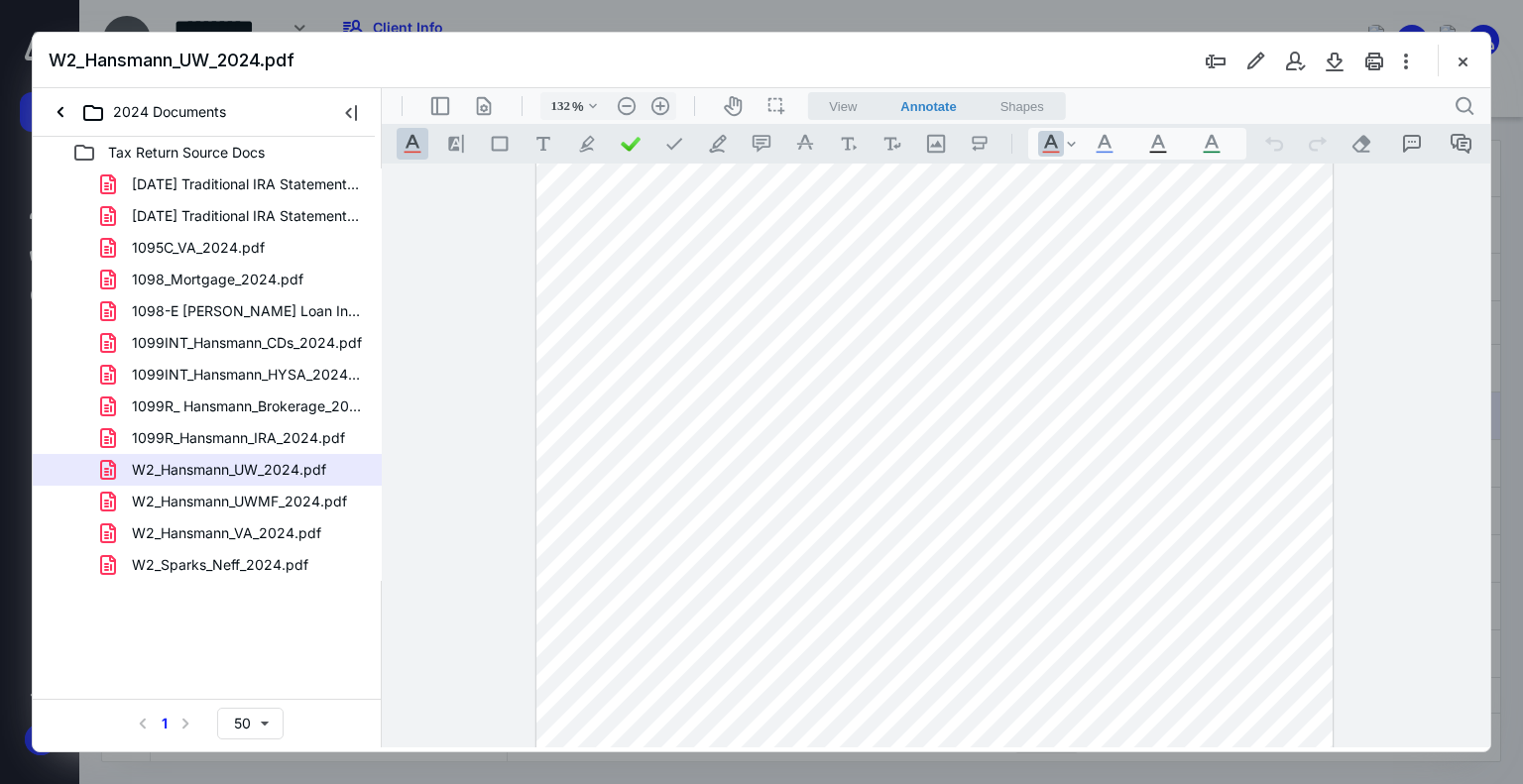 click at bounding box center (1463, 60) 